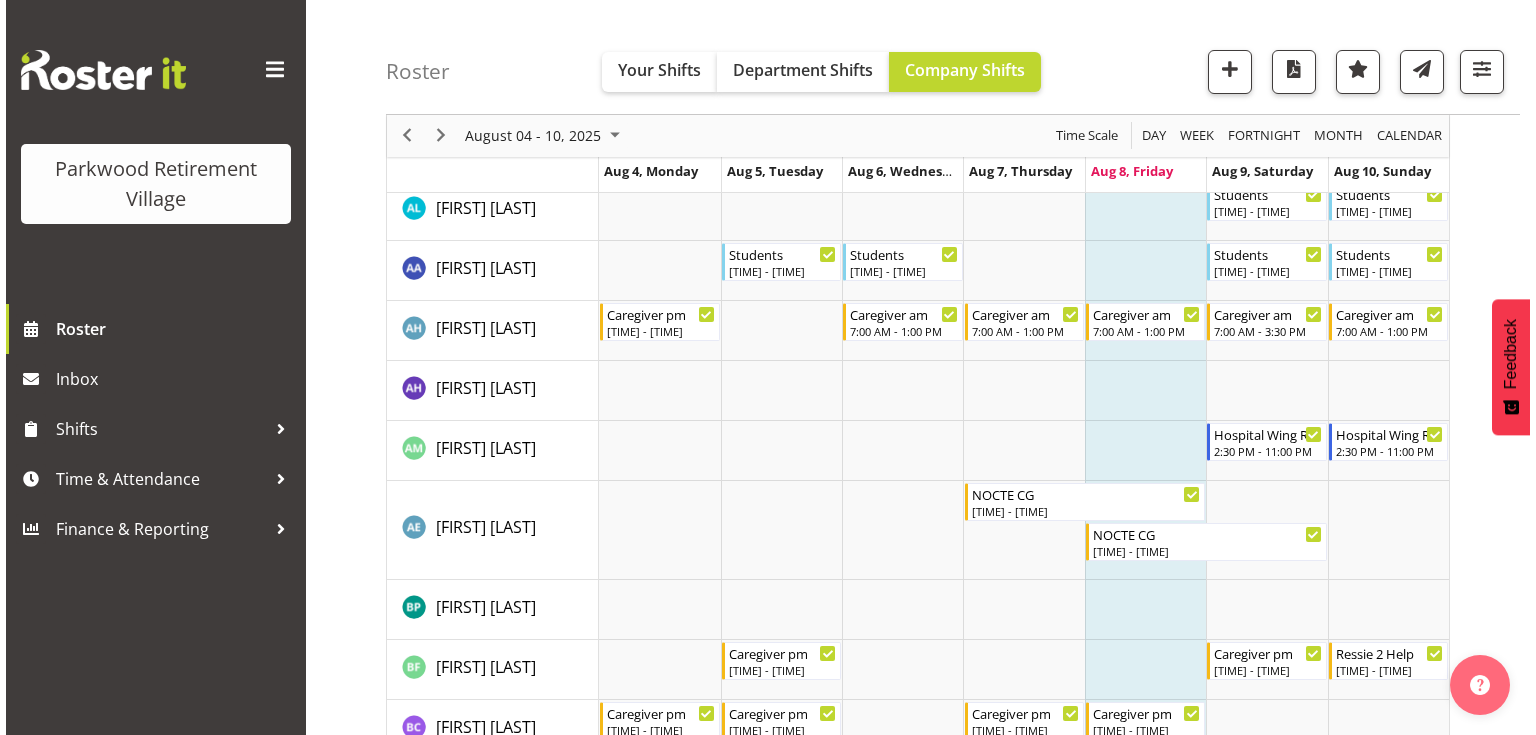 scroll, scrollTop: 640, scrollLeft: 0, axis: vertical 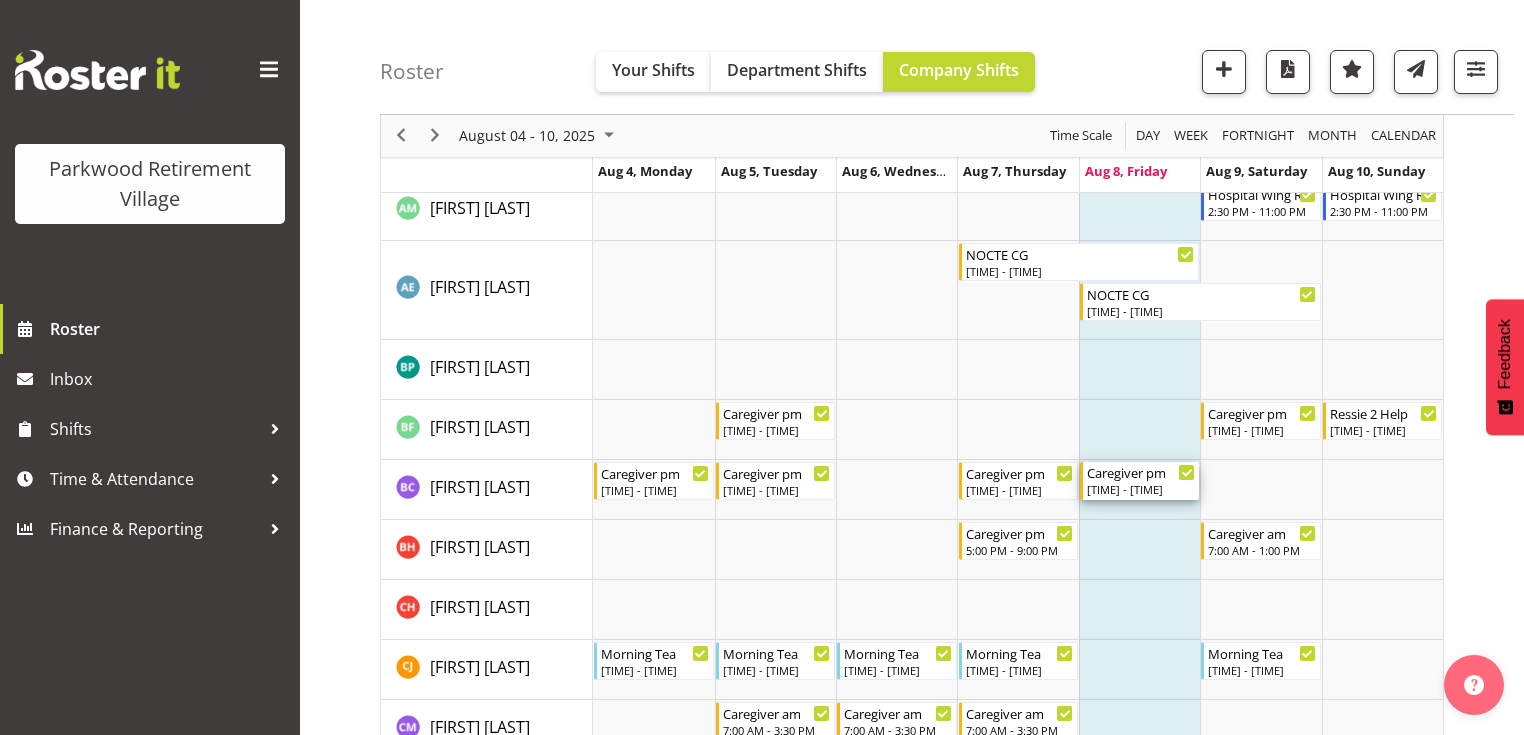 click on "[TIME] - [TIME]" at bounding box center [1141, 489] 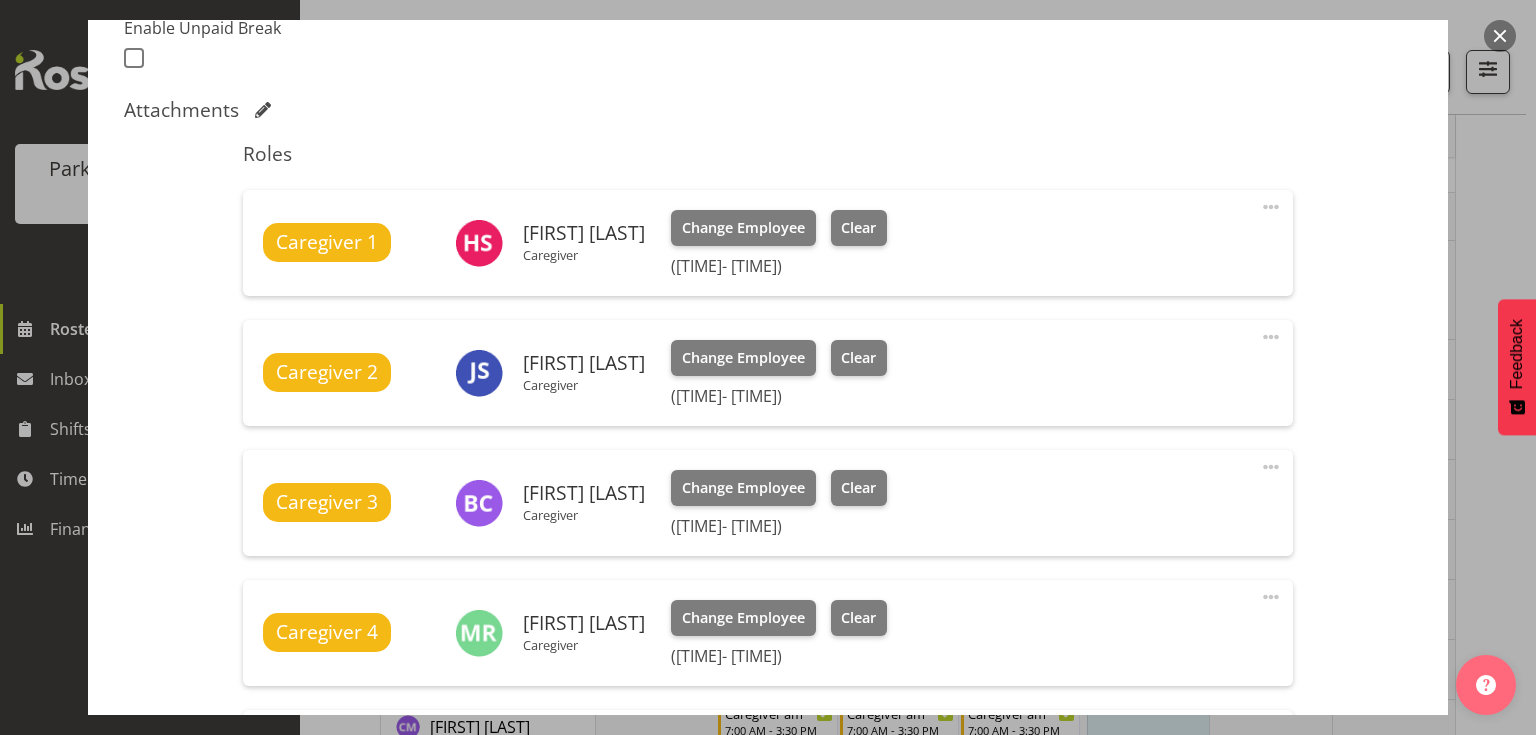 scroll, scrollTop: 640, scrollLeft: 0, axis: vertical 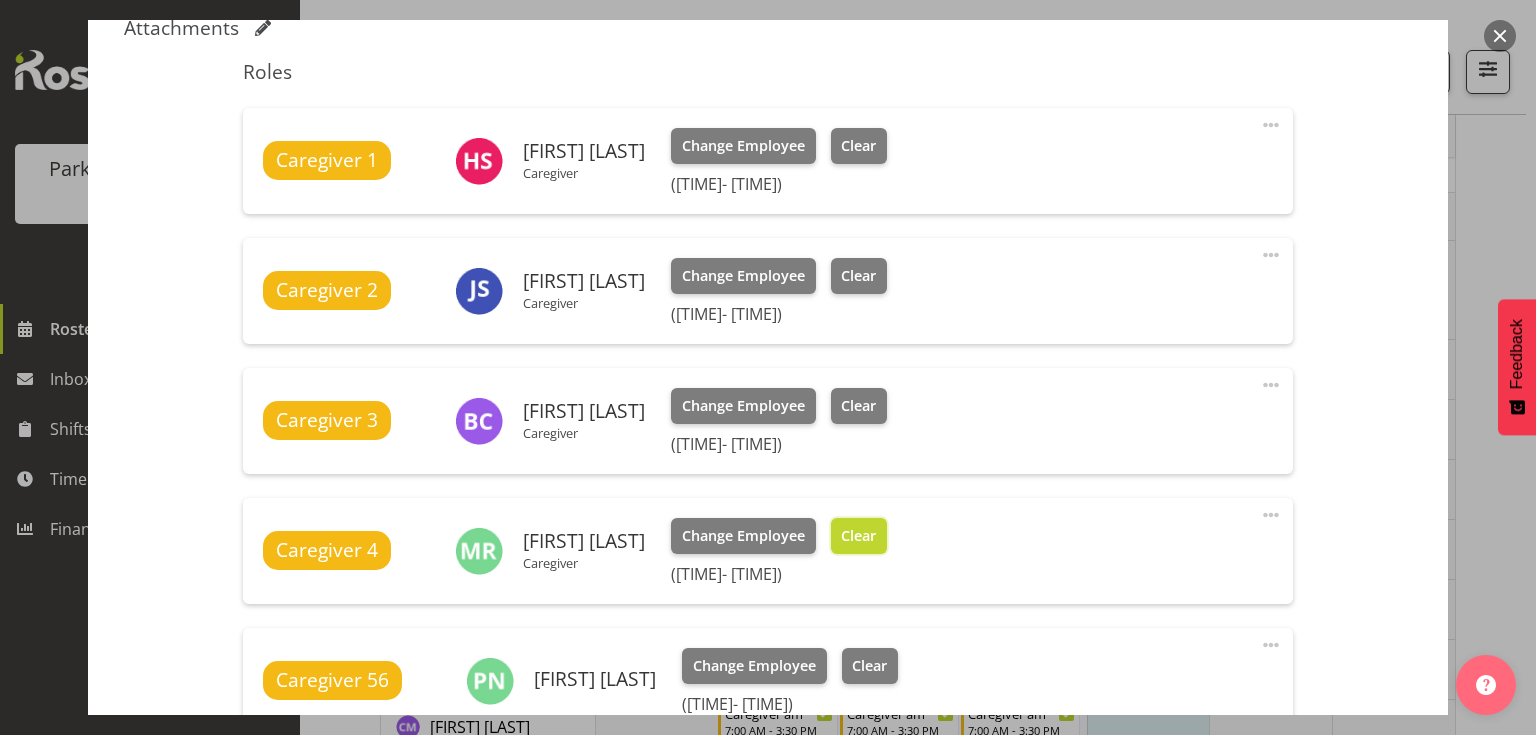 click on "Clear" at bounding box center (858, 536) 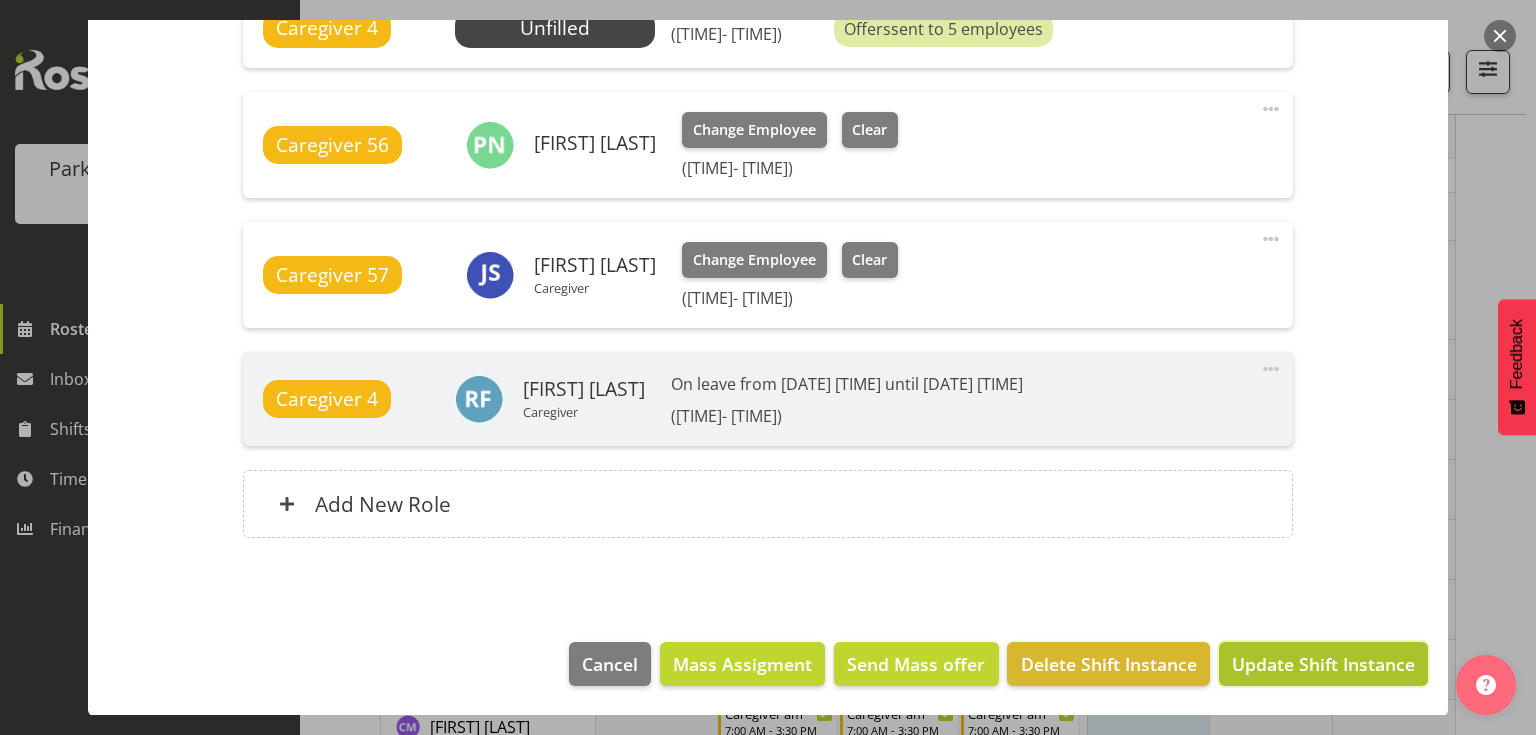 click on "Update Shift Instance" at bounding box center (1323, 664) 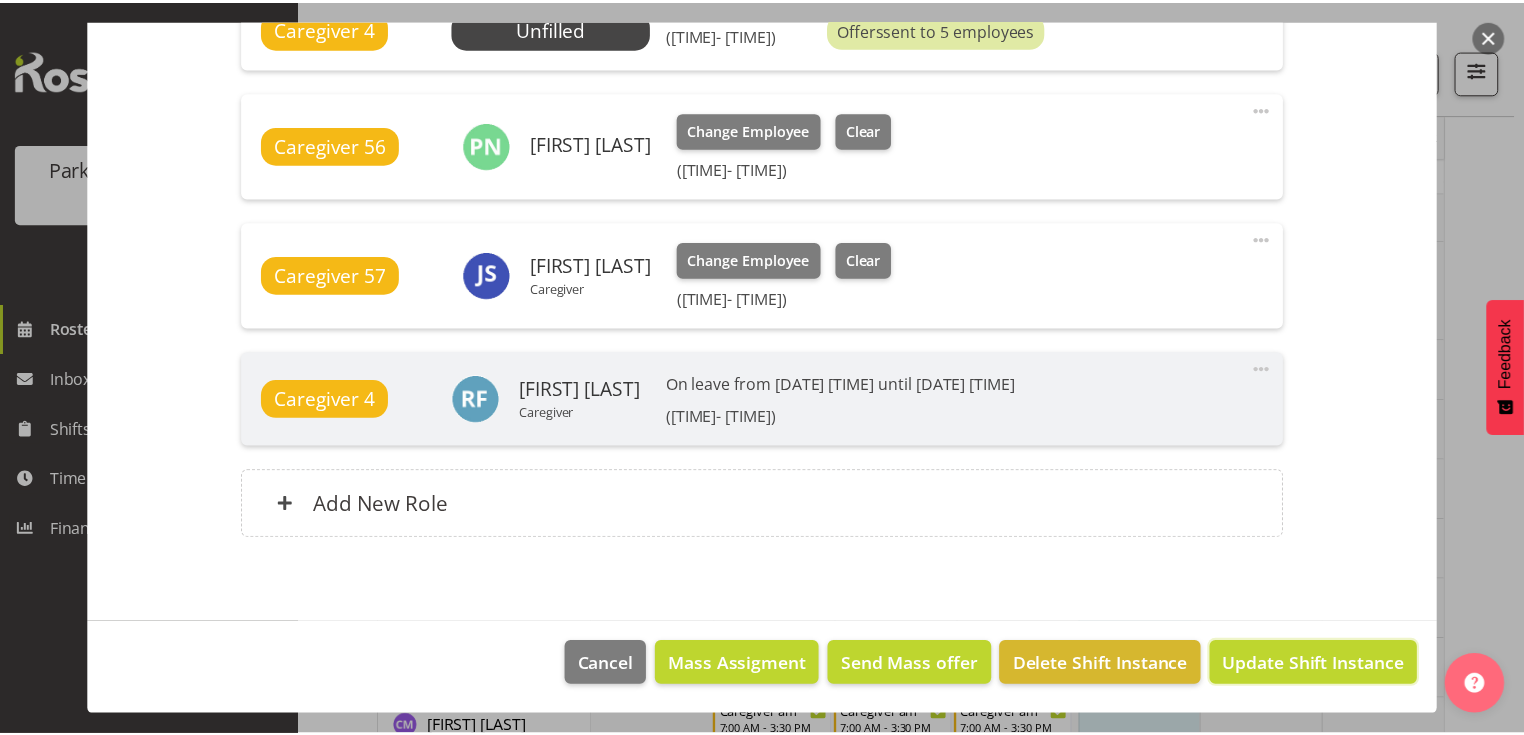 scroll, scrollTop: 1068, scrollLeft: 0, axis: vertical 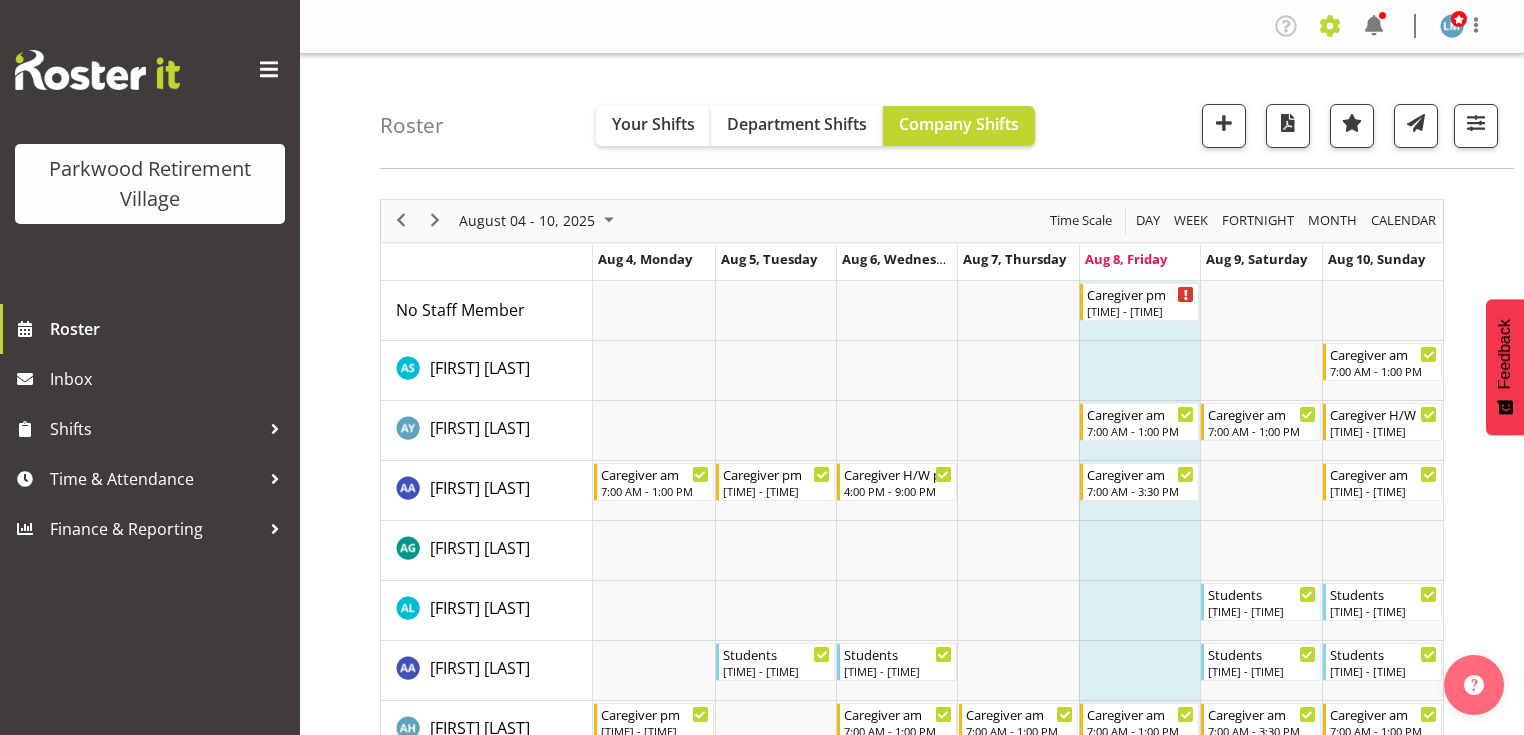 click at bounding box center (1330, 26) 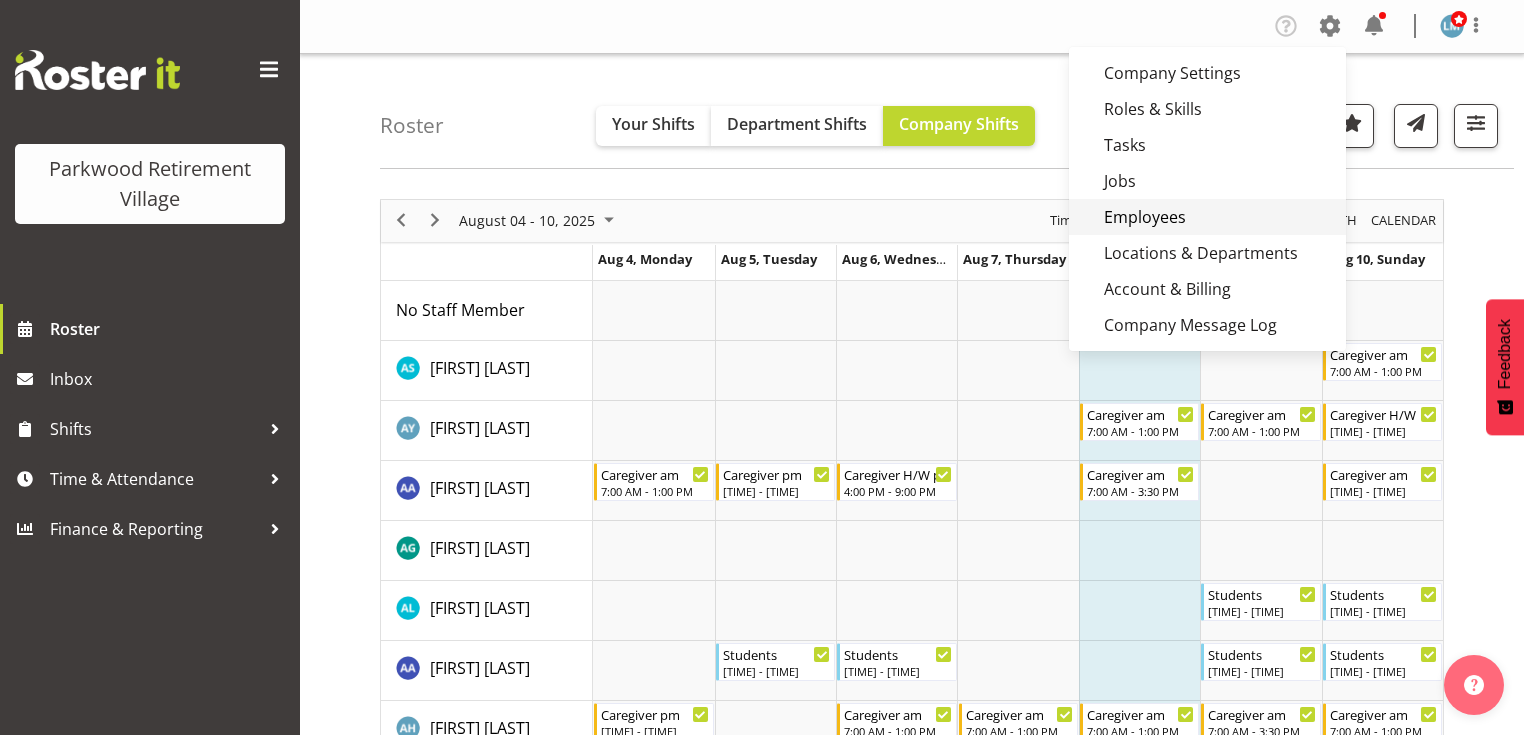click on "Employees" at bounding box center (1207, 217) 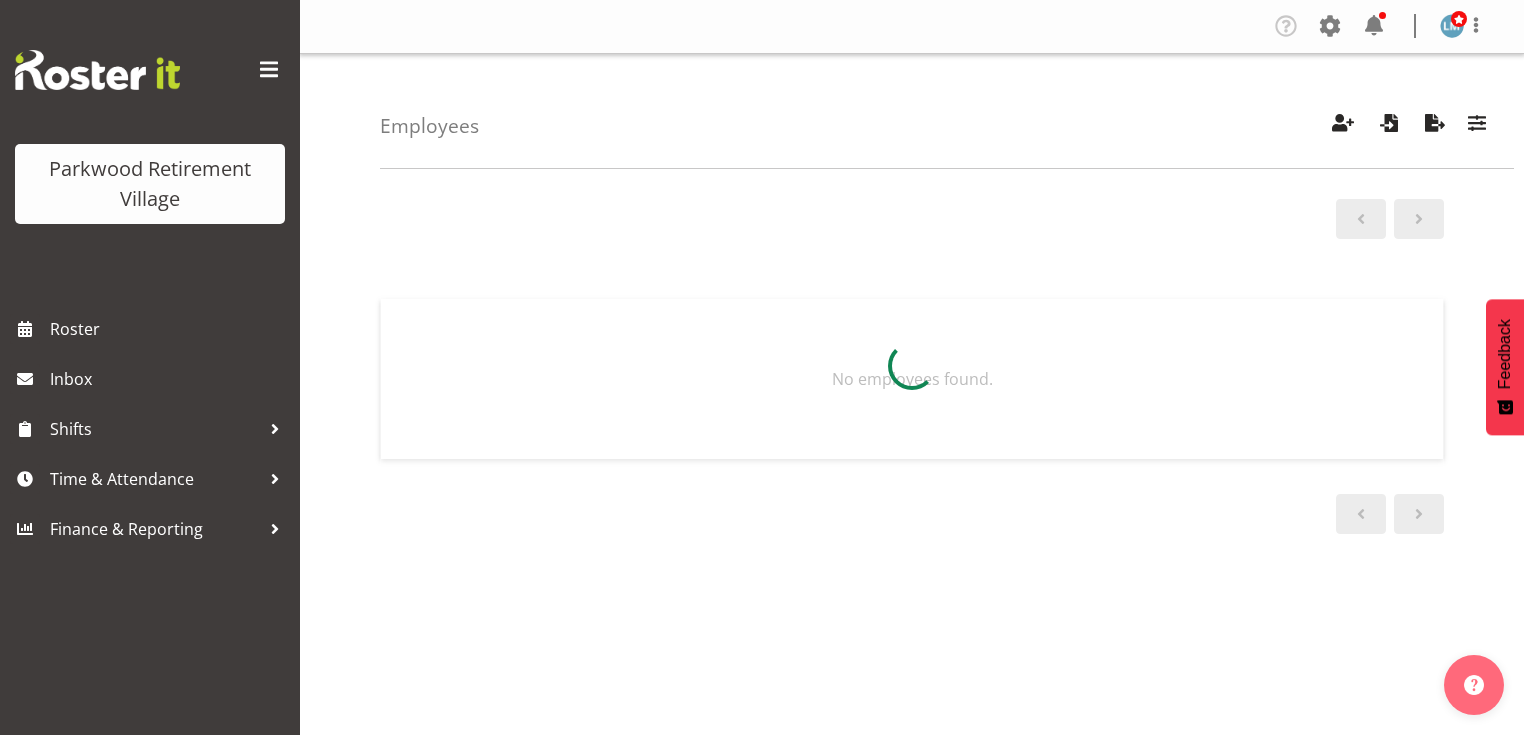 scroll, scrollTop: 0, scrollLeft: 0, axis: both 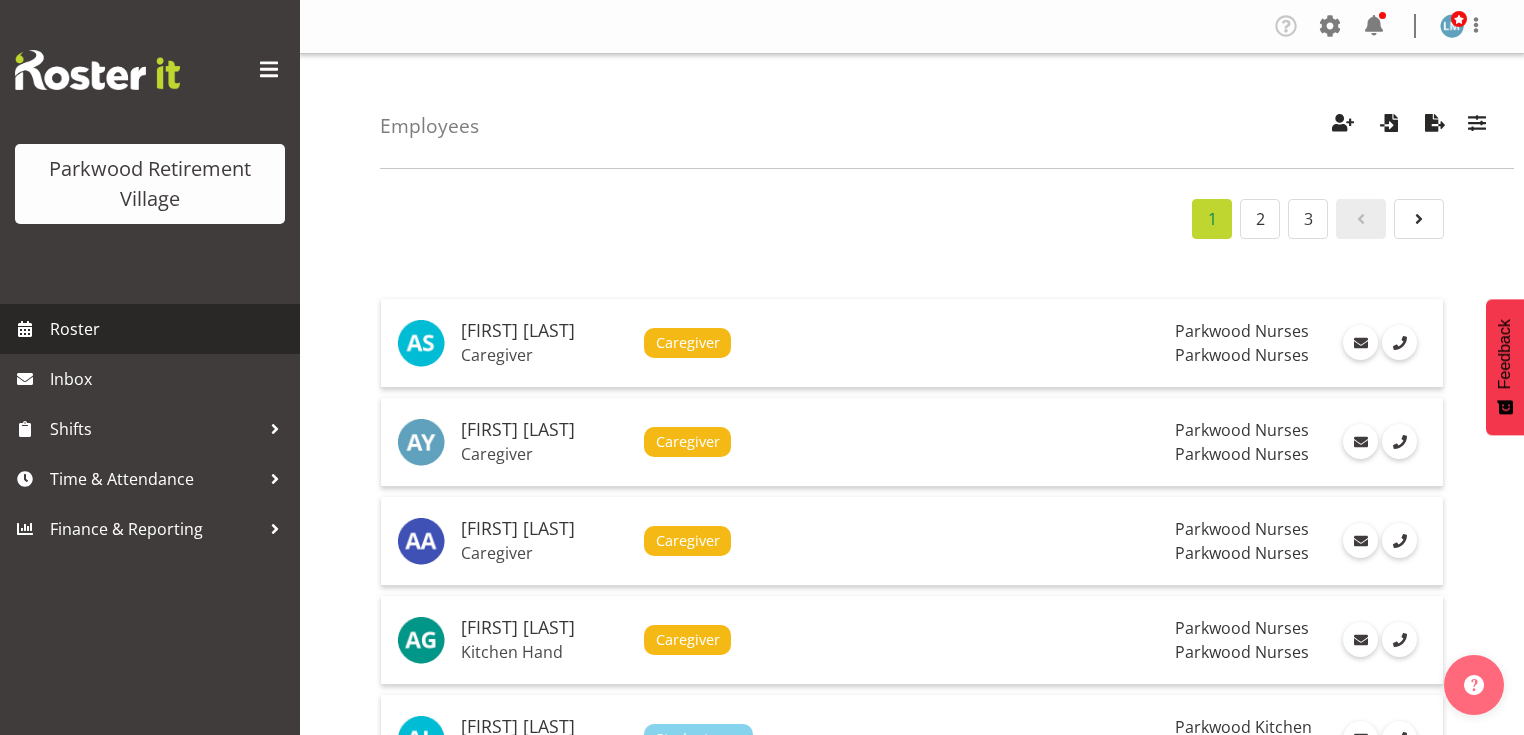 click on "Roster" at bounding box center (170, 329) 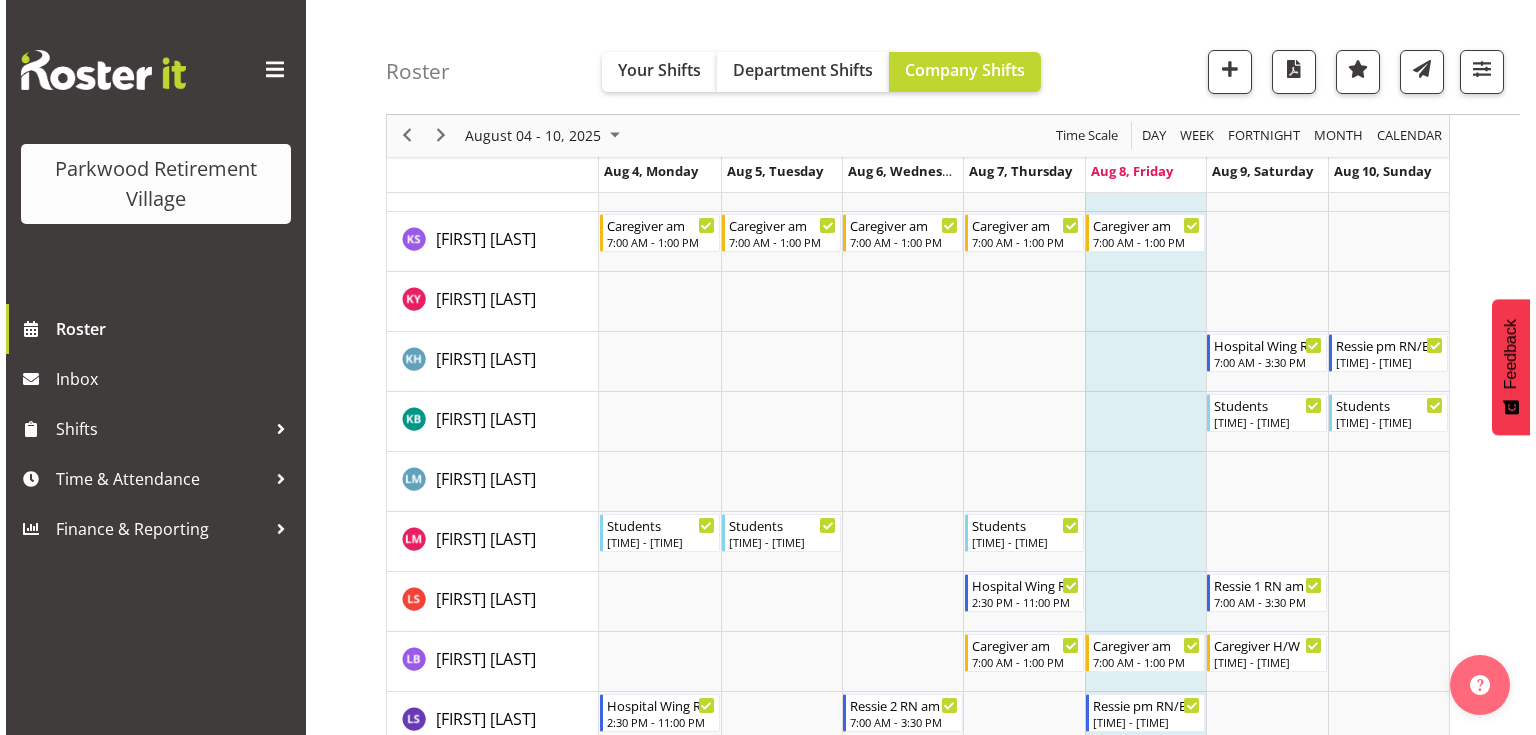 scroll, scrollTop: 4160, scrollLeft: 0, axis: vertical 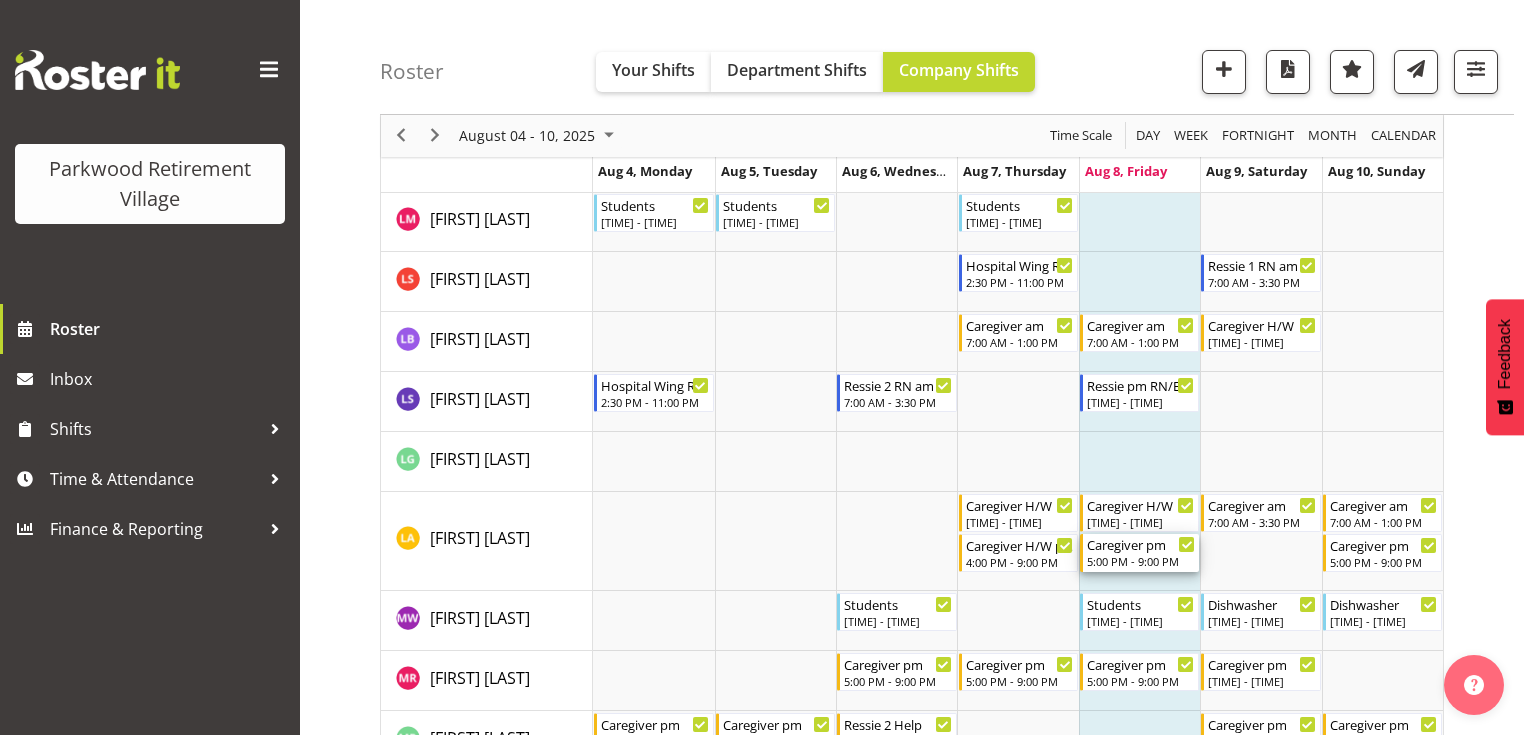 click on "Caregiver pm" at bounding box center [1141, 544] 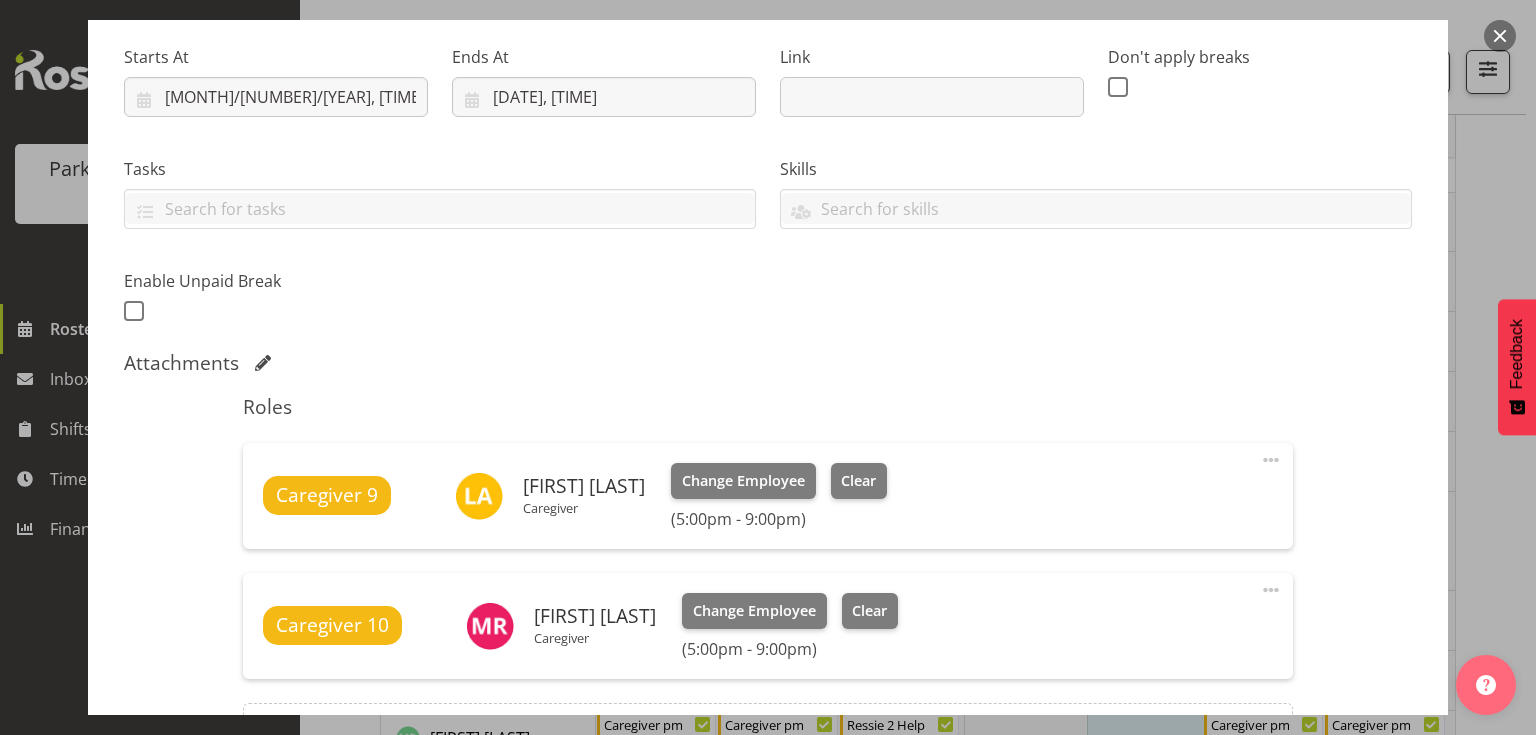 scroll, scrollTop: 400, scrollLeft: 0, axis: vertical 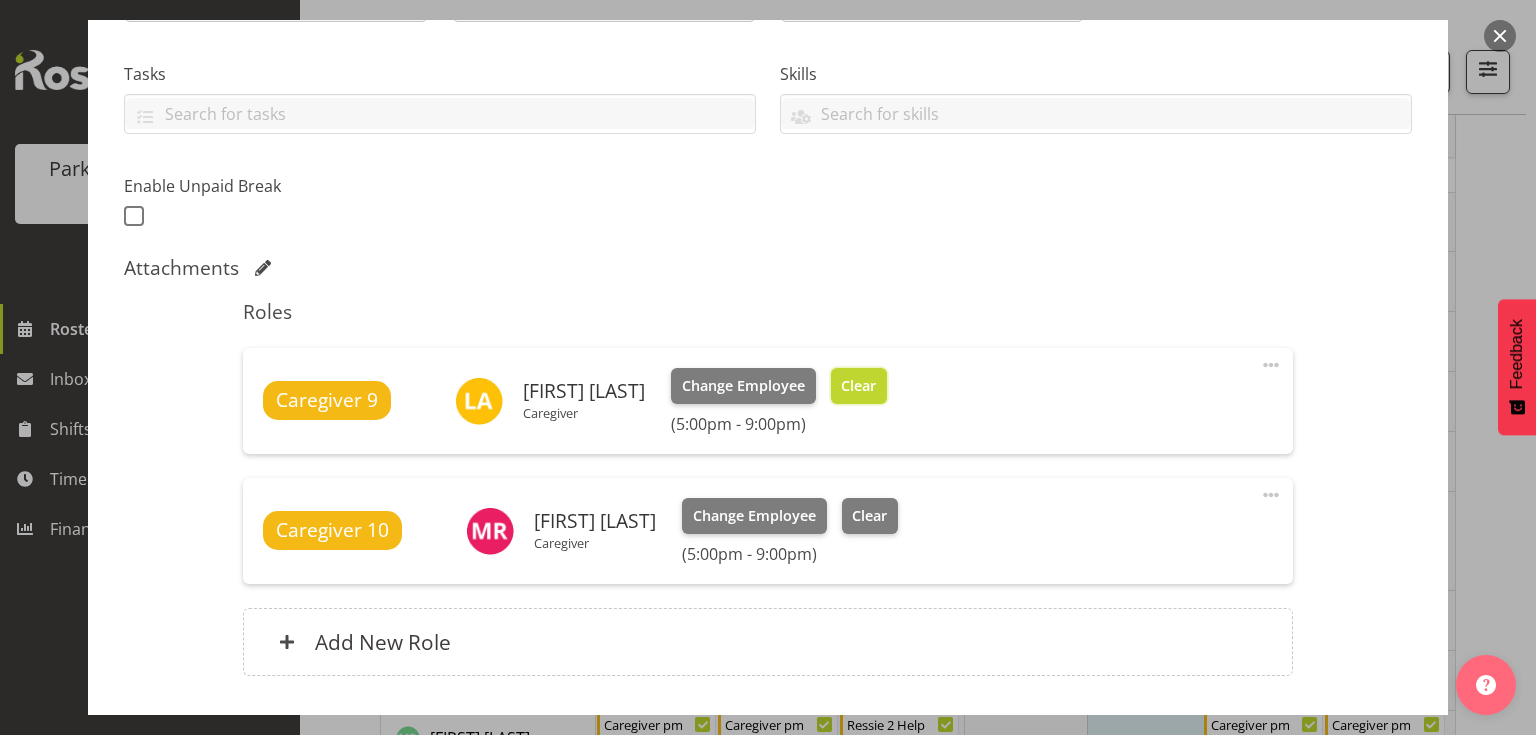 click on "Clear" at bounding box center [859, 386] 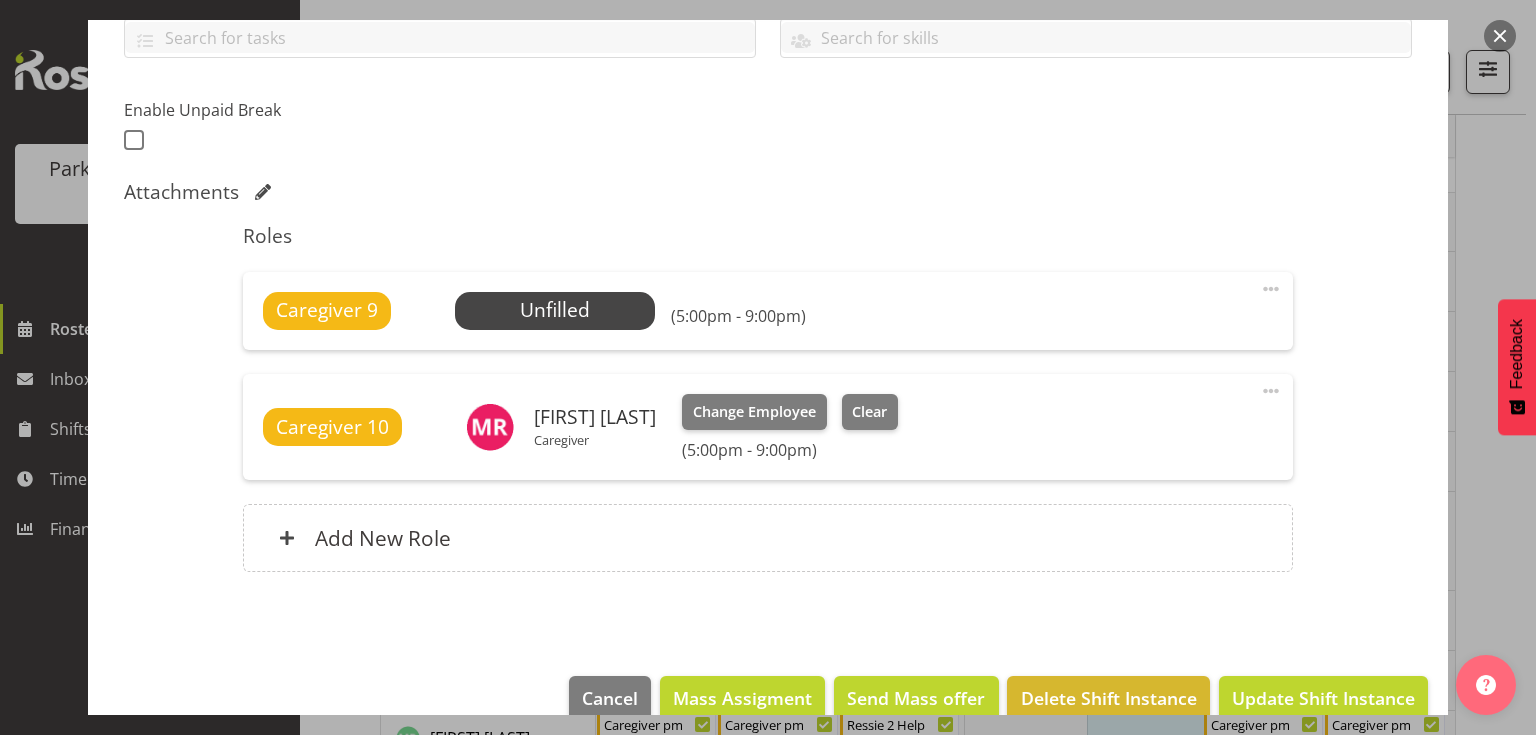 scroll, scrollTop: 510, scrollLeft: 0, axis: vertical 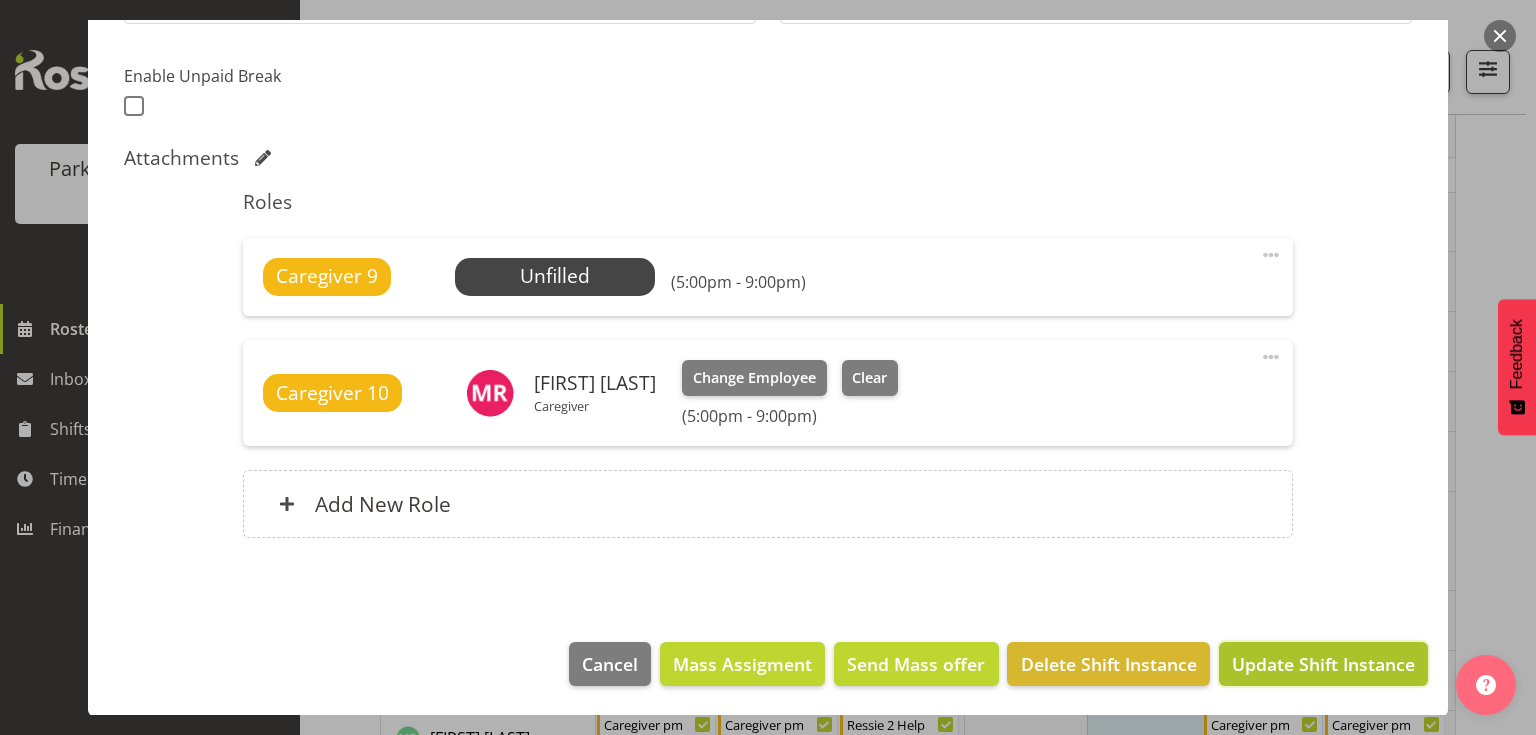click on "Update Shift Instance" at bounding box center [1323, 664] 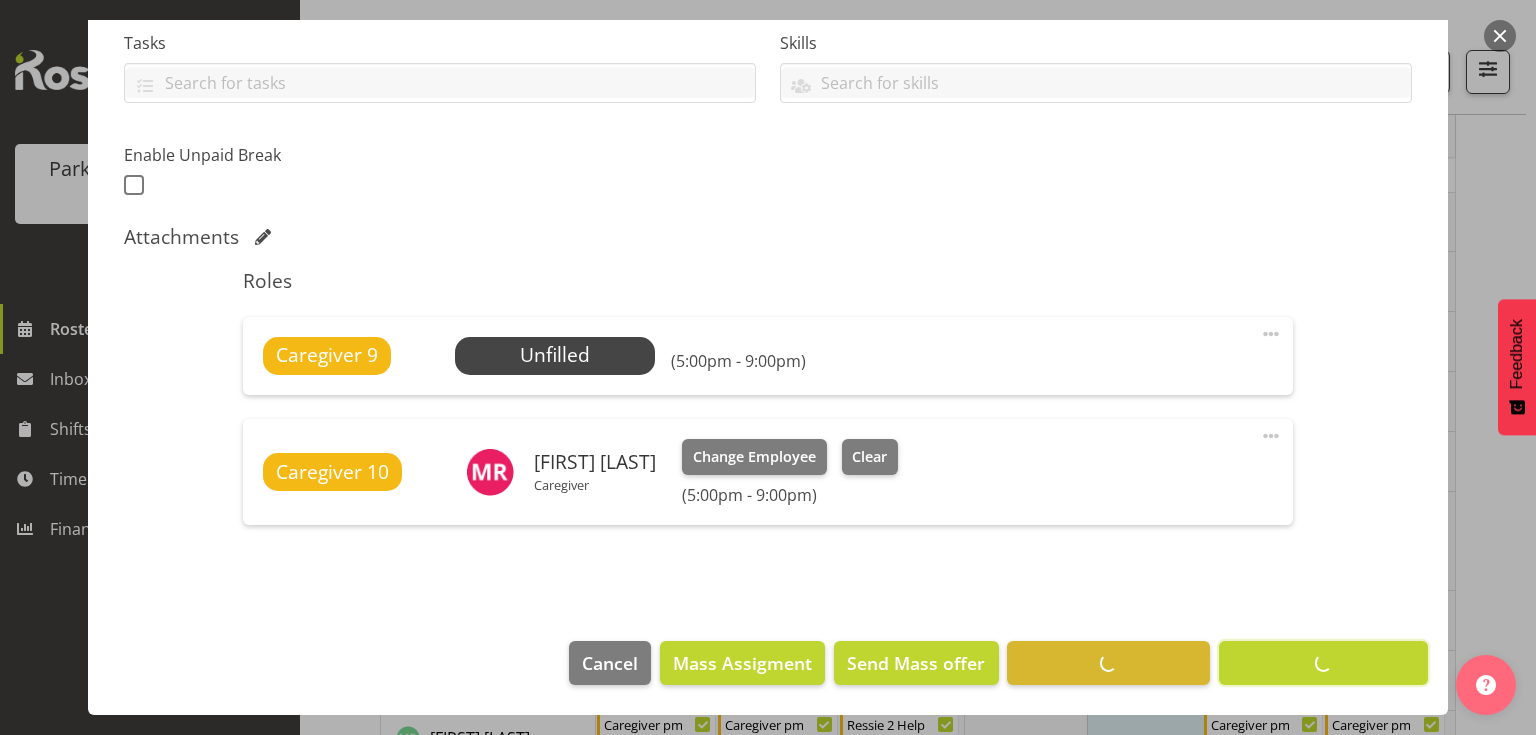 scroll, scrollTop: 430, scrollLeft: 0, axis: vertical 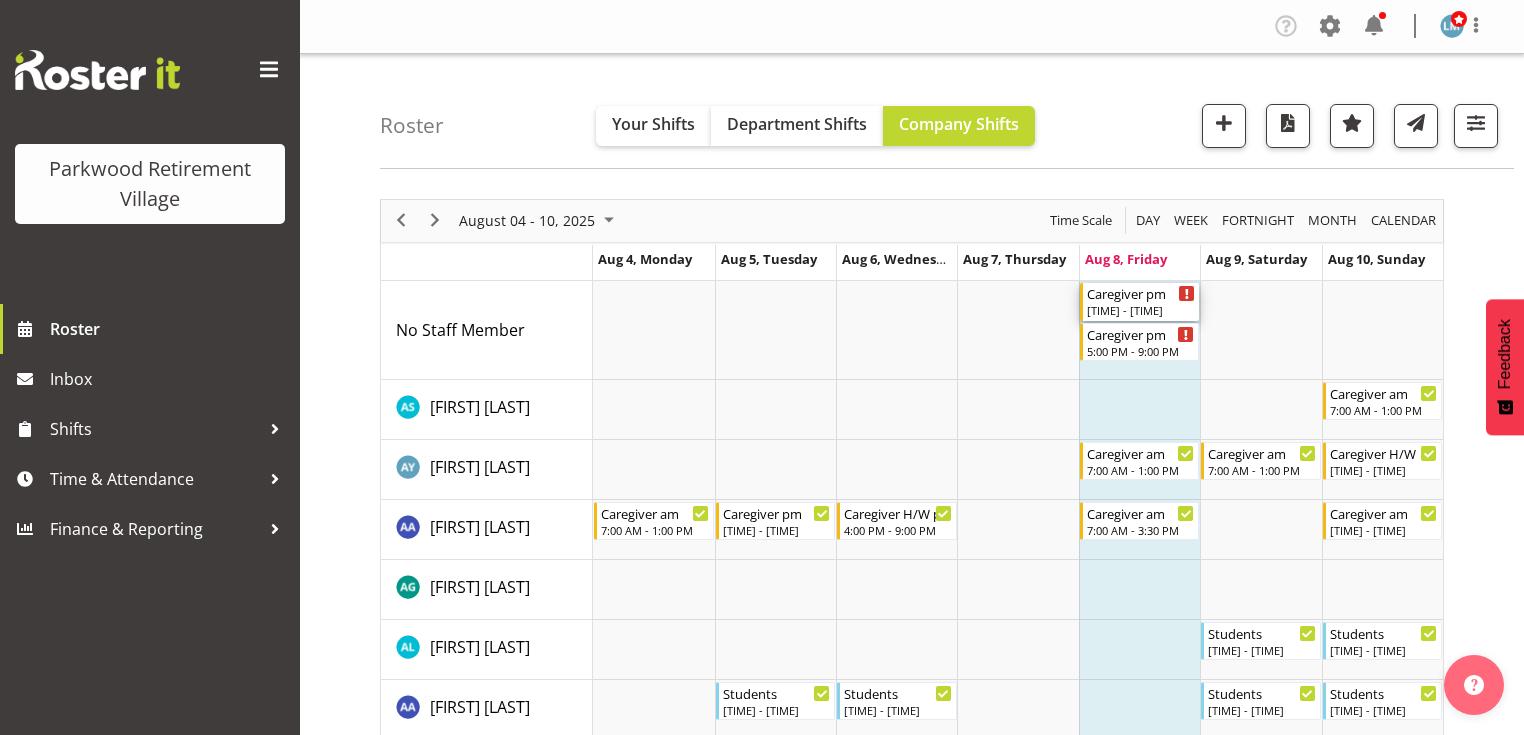 click on "3:00 PM - 11:00 PM" at bounding box center (1141, 310) 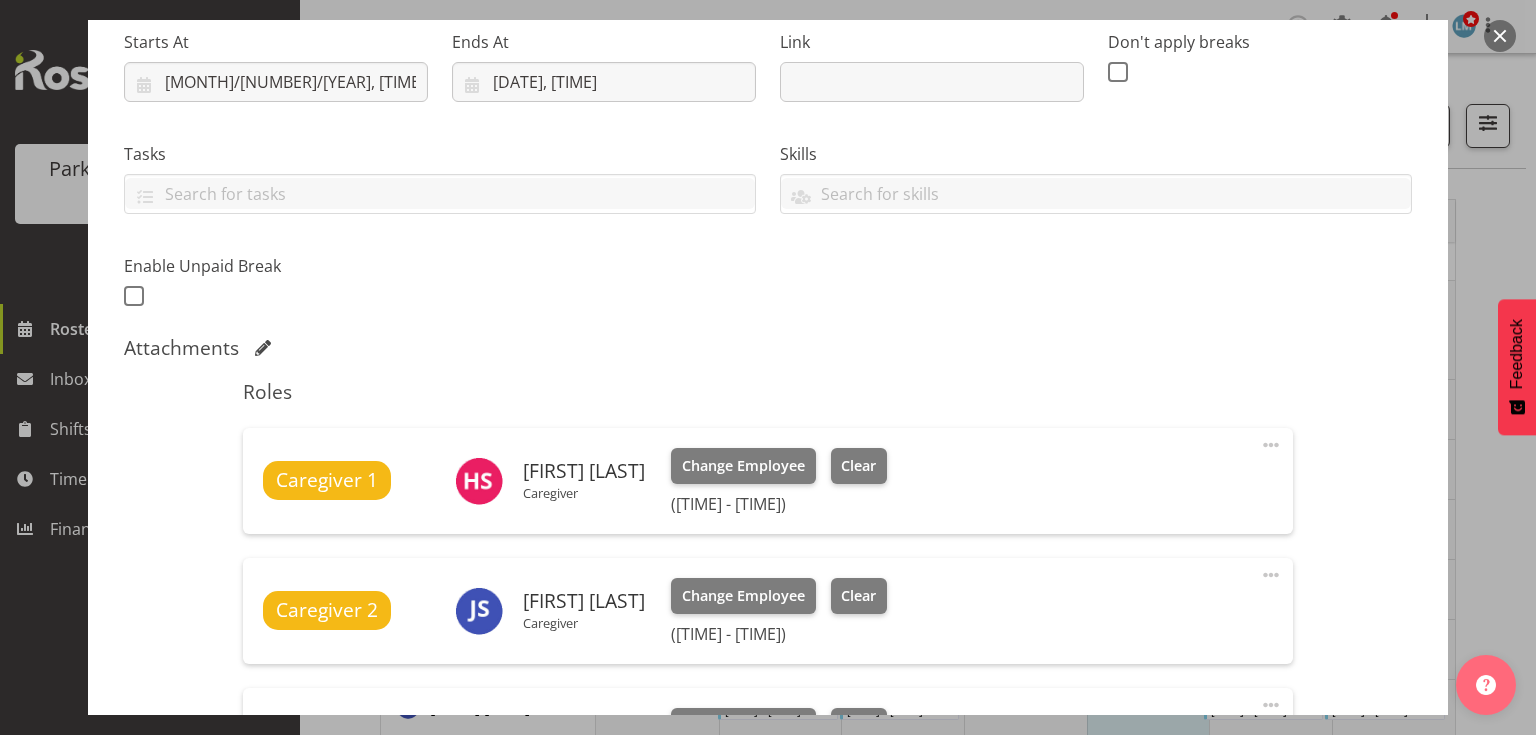 scroll, scrollTop: 560, scrollLeft: 0, axis: vertical 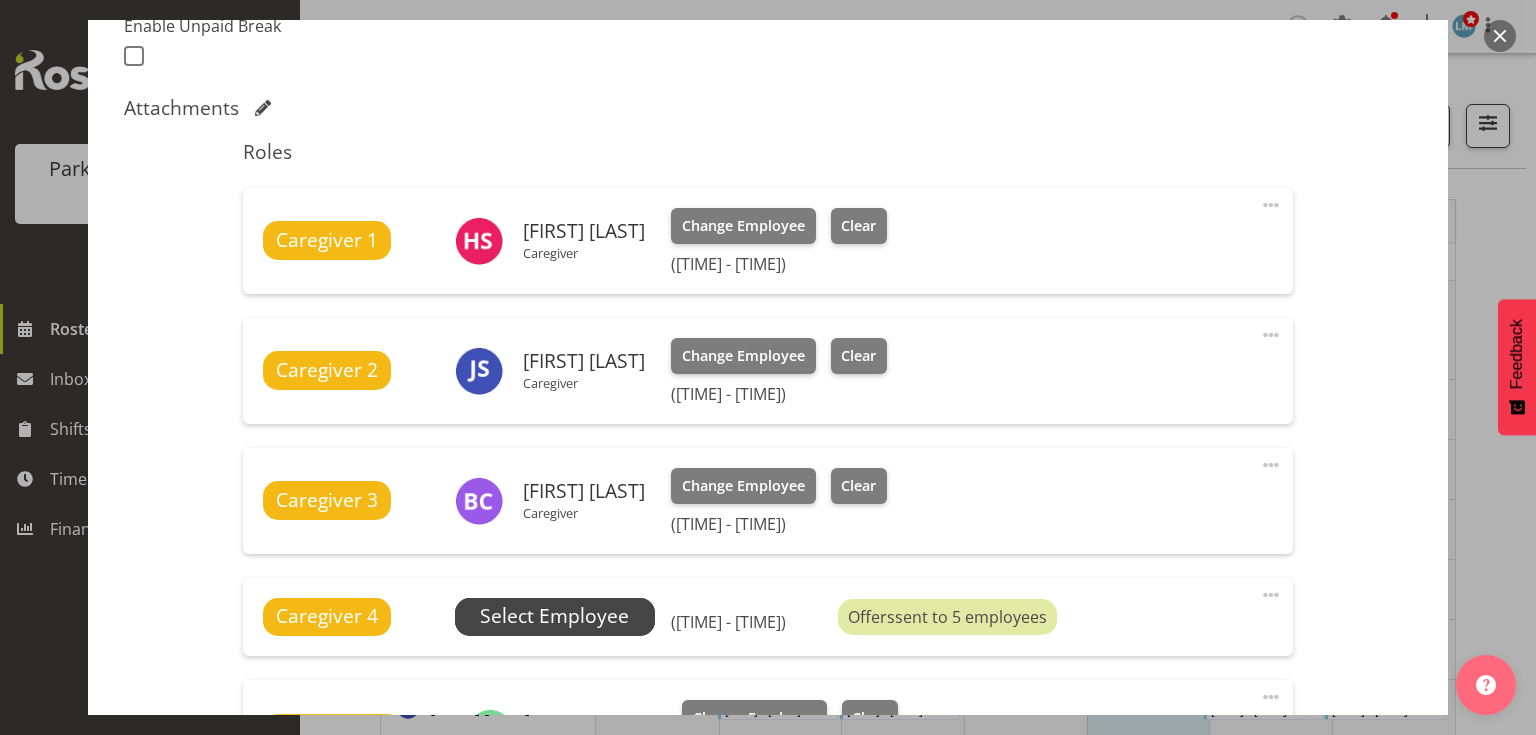 click on "Select Employee" at bounding box center [554, 616] 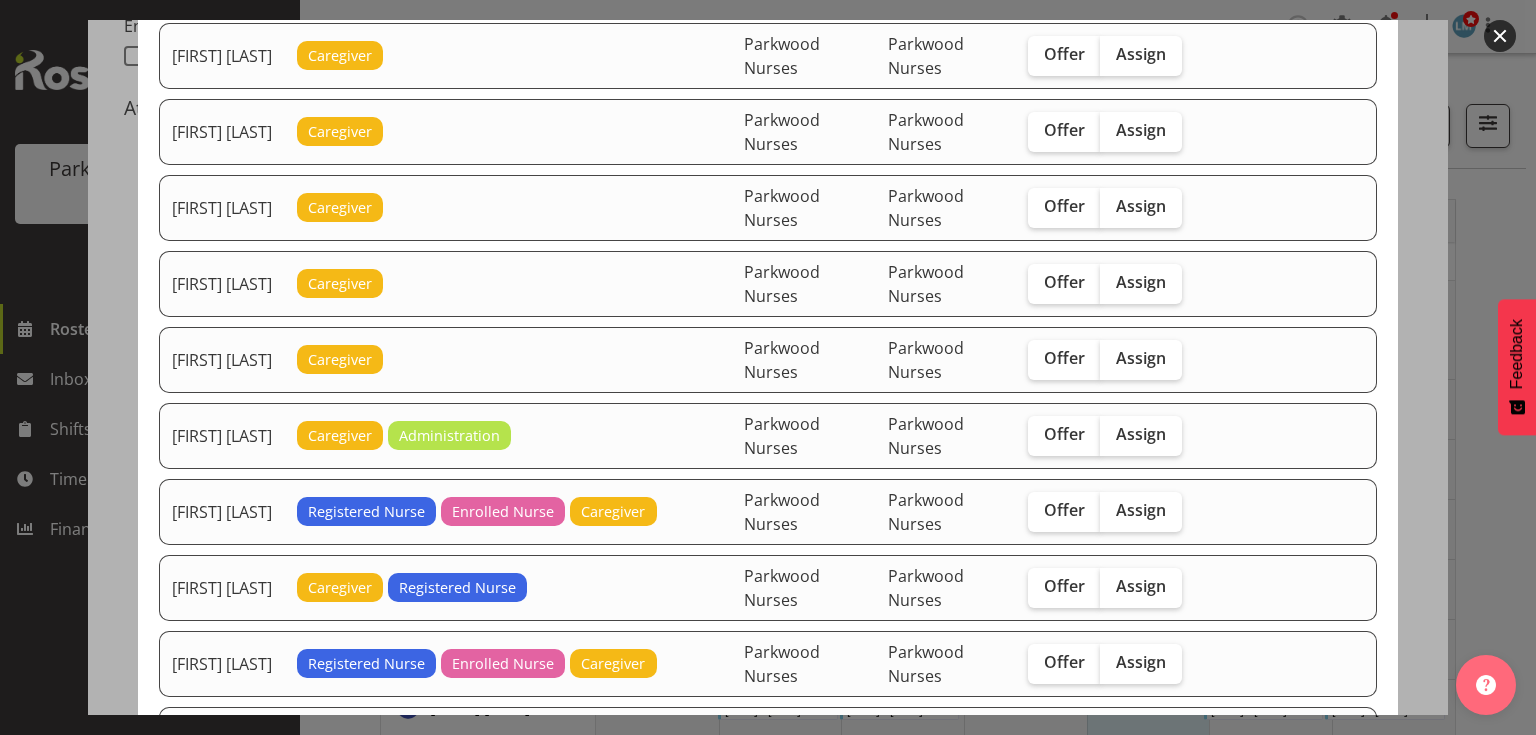 scroll, scrollTop: 1680, scrollLeft: 0, axis: vertical 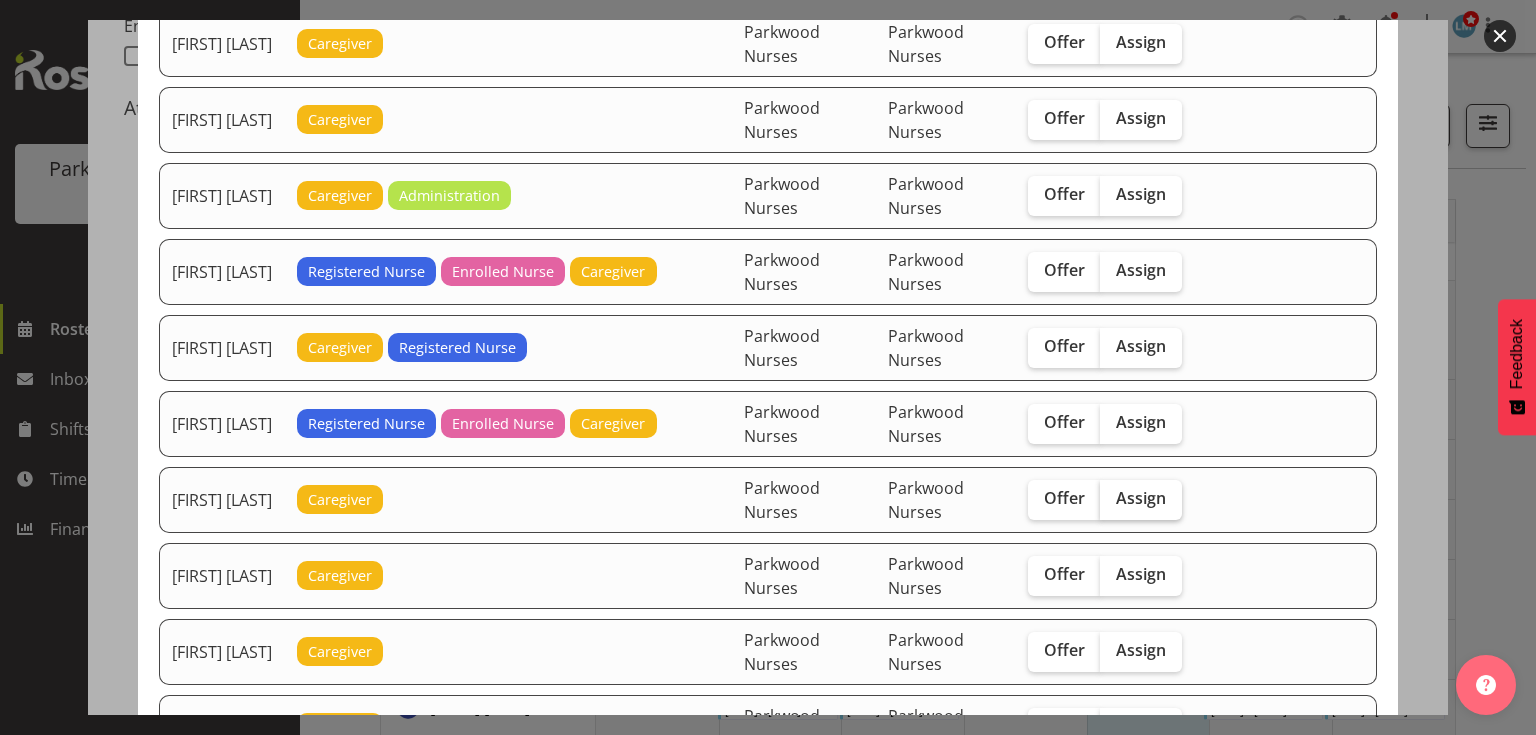 click on "Assign" at bounding box center [1141, 498] 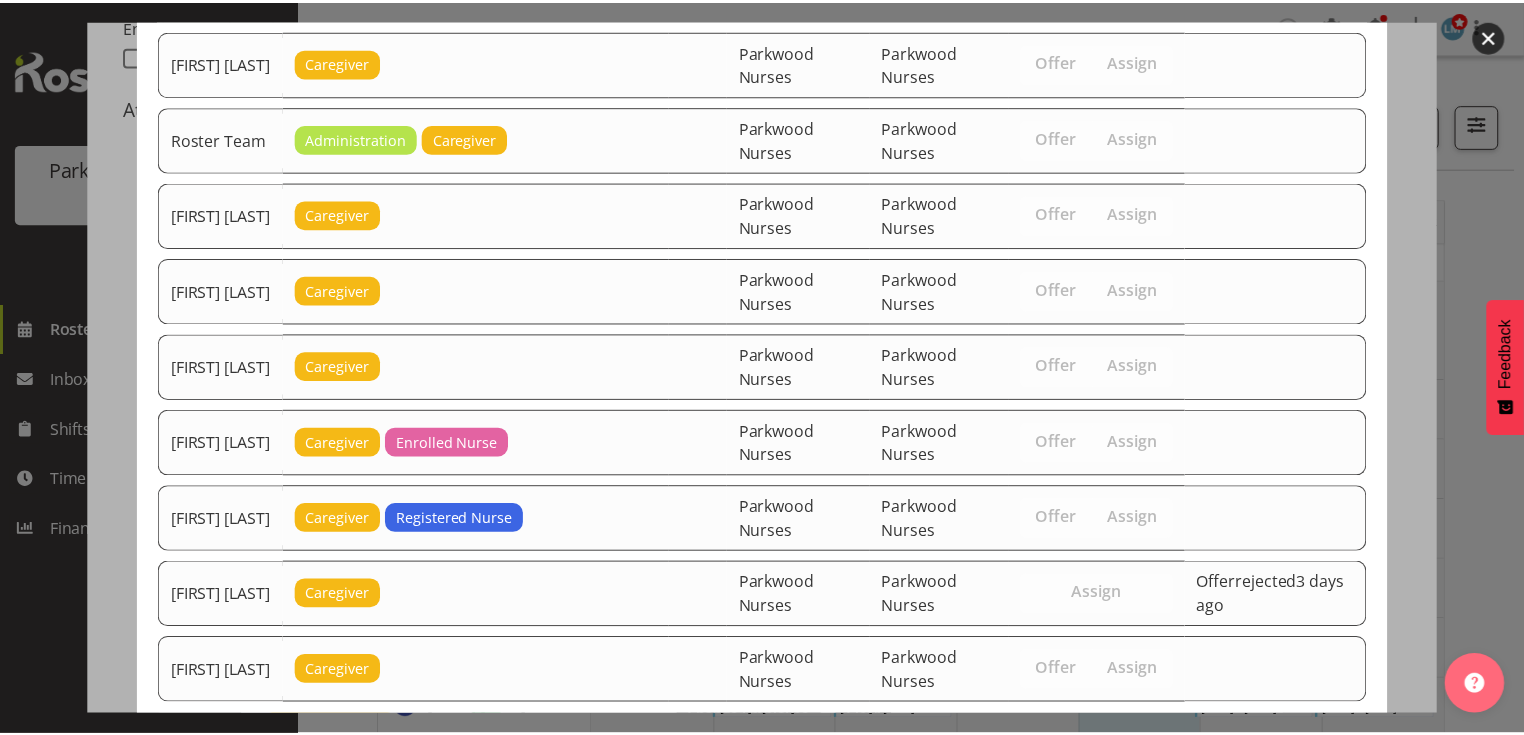 scroll, scrollTop: 2931, scrollLeft: 0, axis: vertical 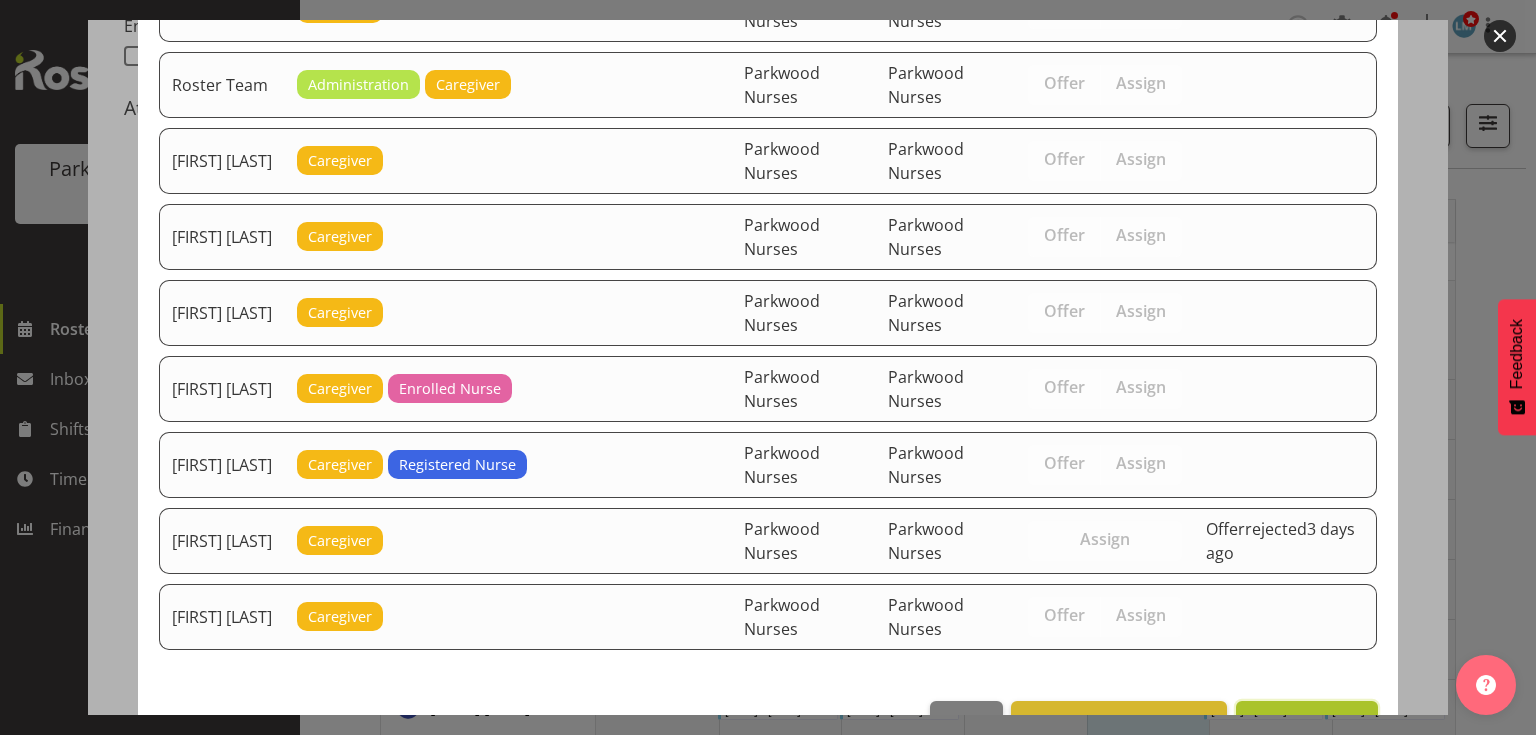 click on "Assign Lorie Angeles" at bounding box center [1307, 722] 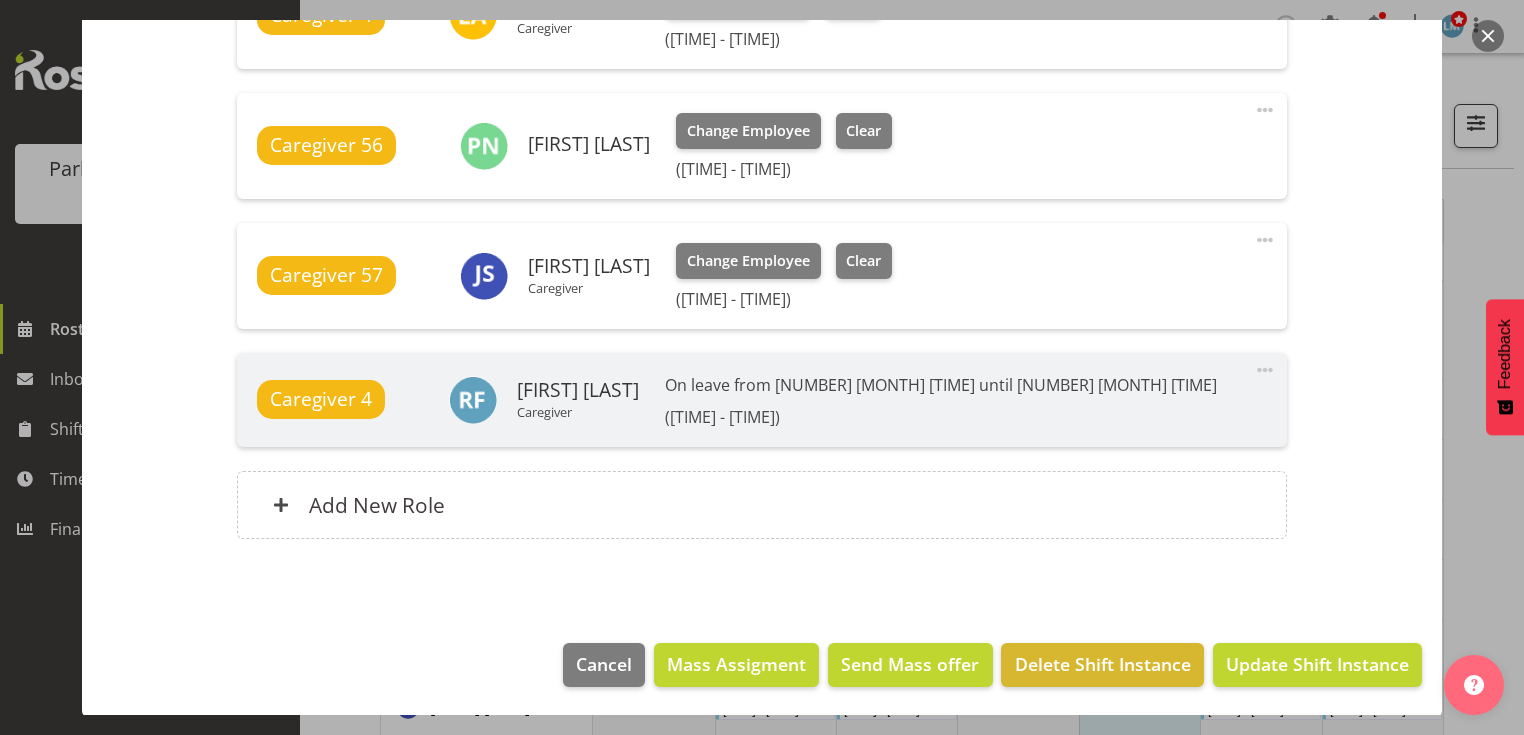 scroll, scrollTop: 1176, scrollLeft: 0, axis: vertical 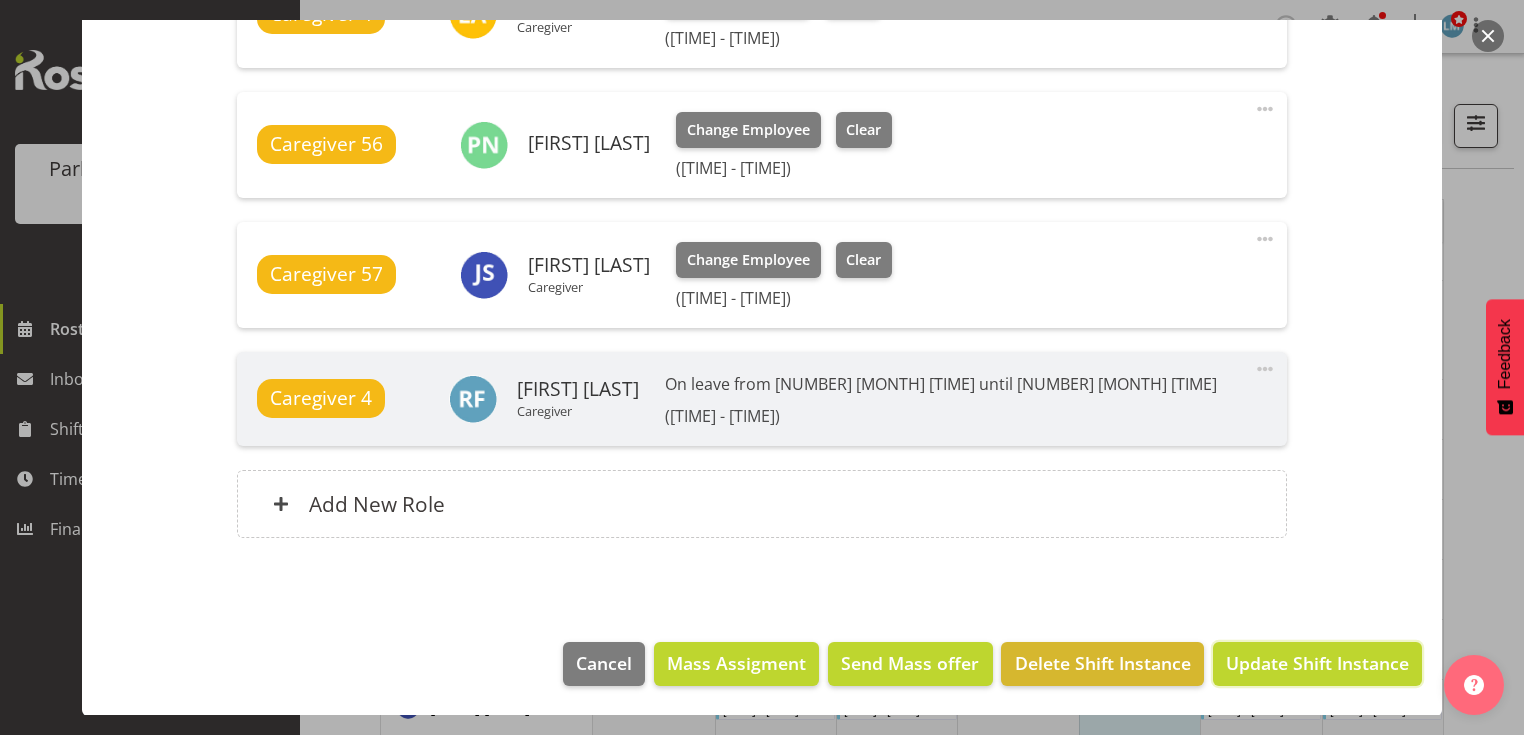 click on "Update Shift Instance" at bounding box center (1317, 663) 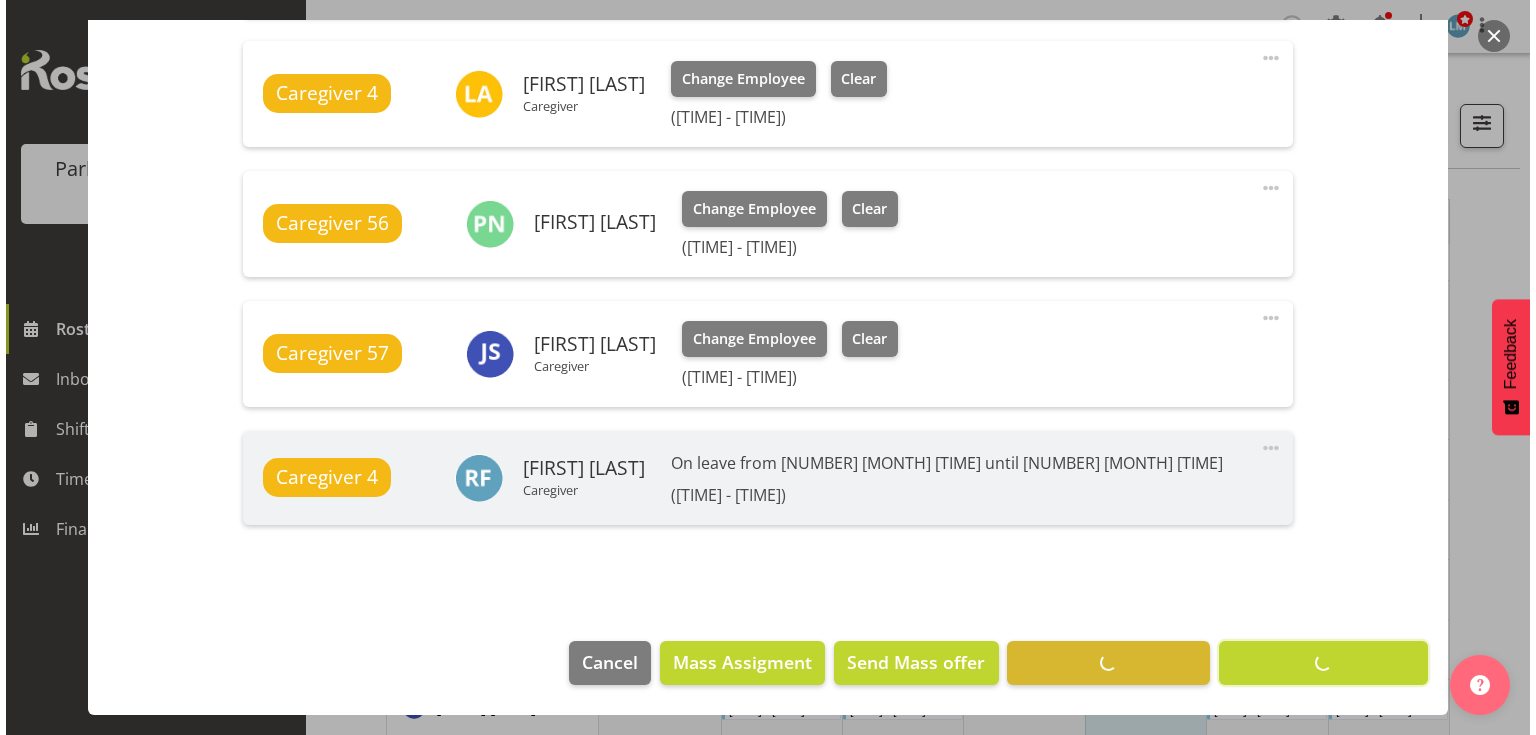 scroll, scrollTop: 1096, scrollLeft: 0, axis: vertical 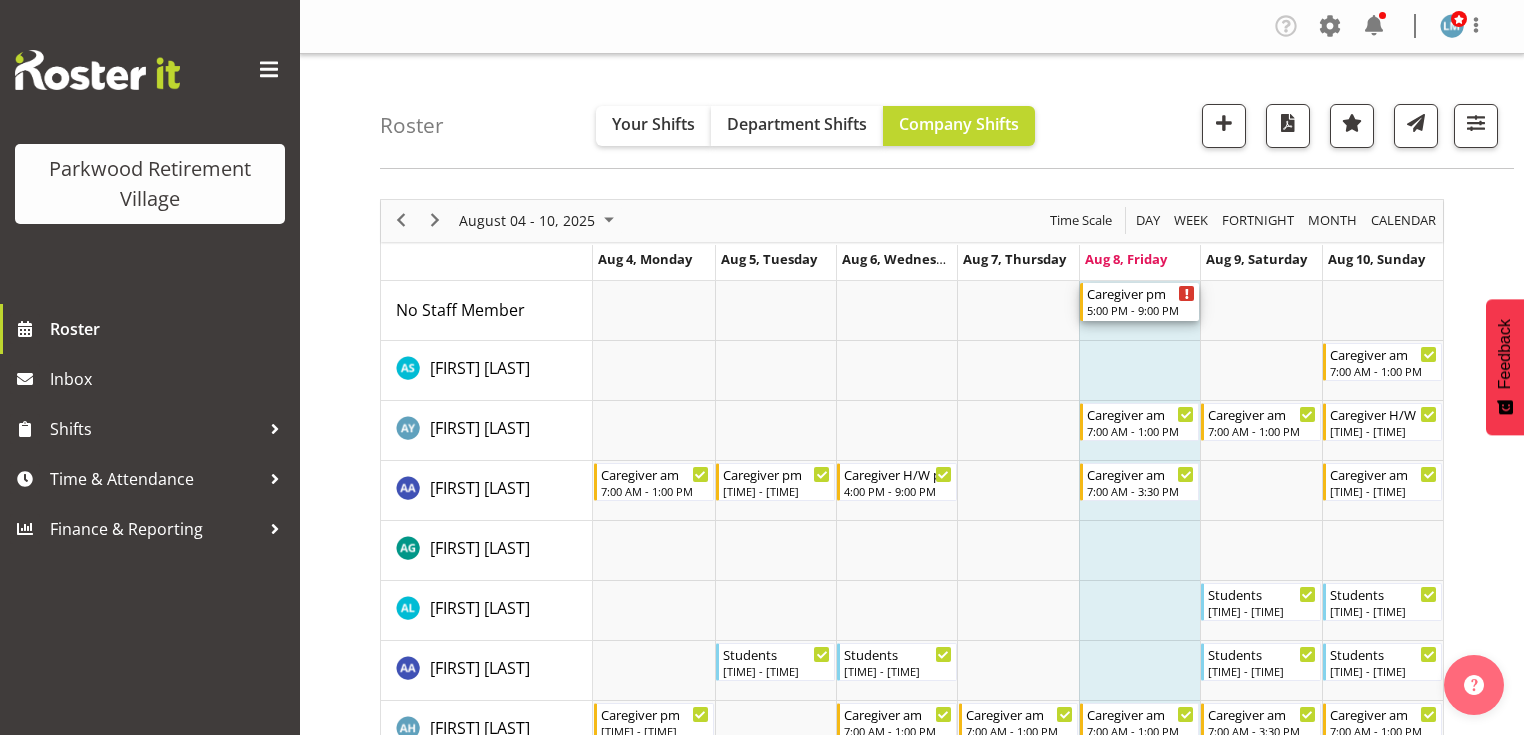 click on "Caregiver pm" at bounding box center (1141, 293) 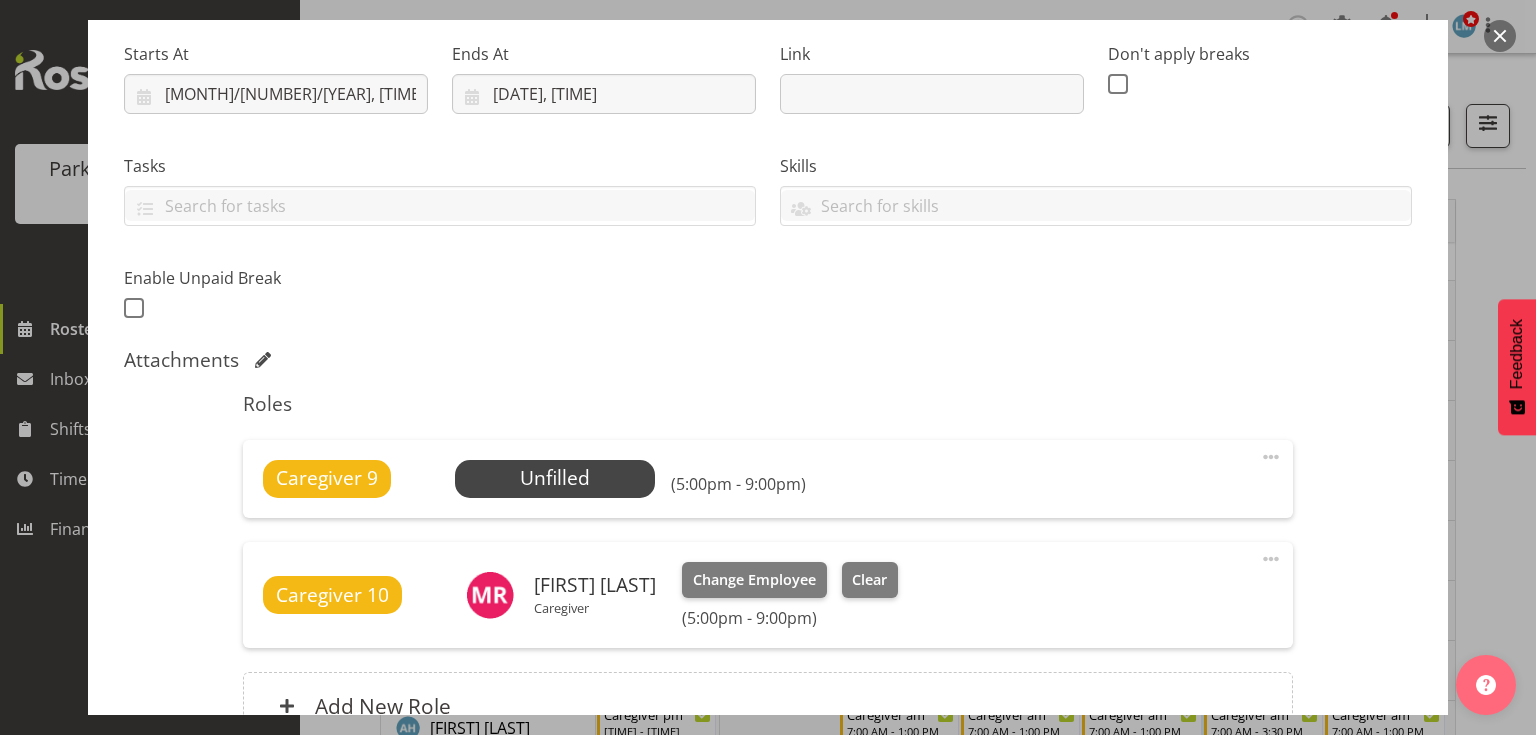 scroll, scrollTop: 400, scrollLeft: 0, axis: vertical 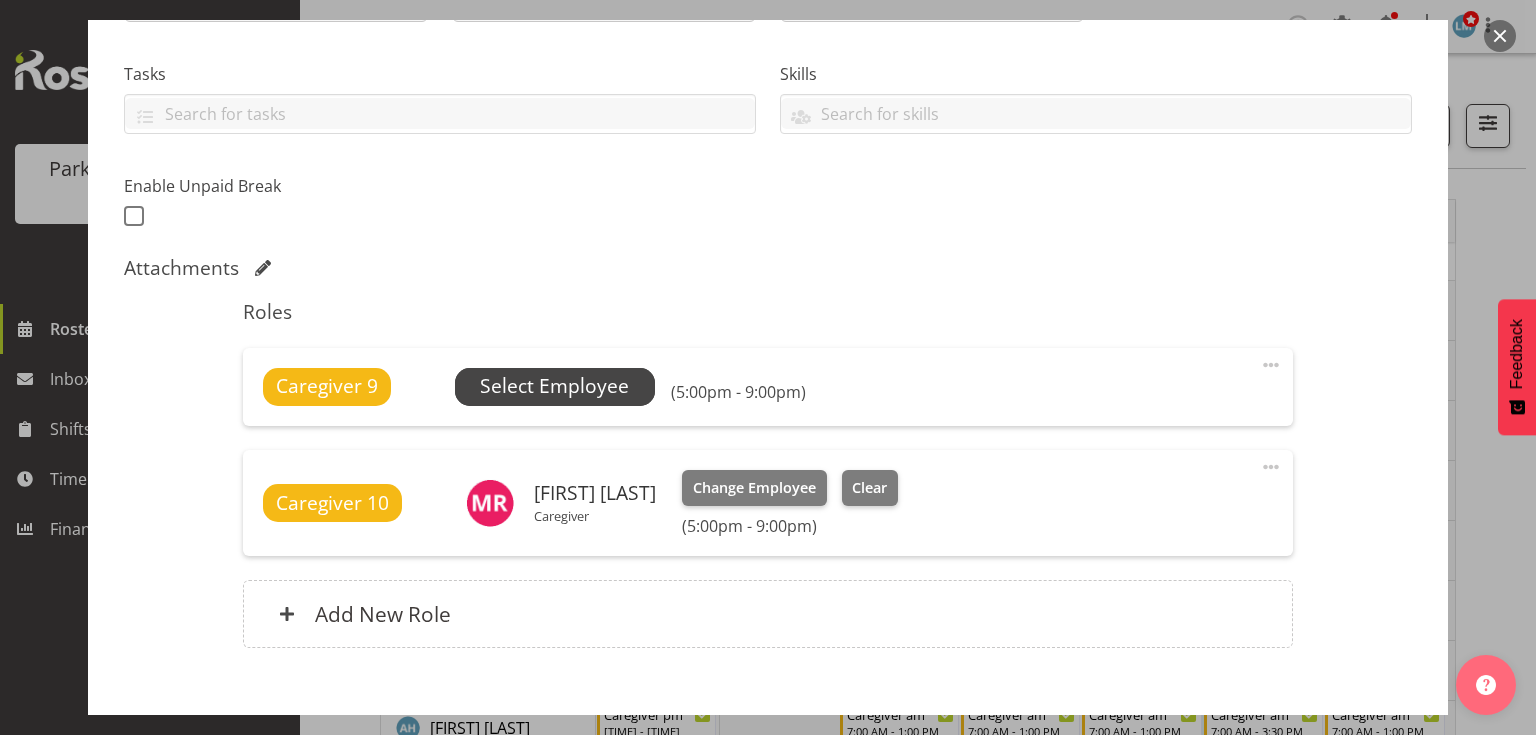click on "Select Employee" at bounding box center (554, 386) 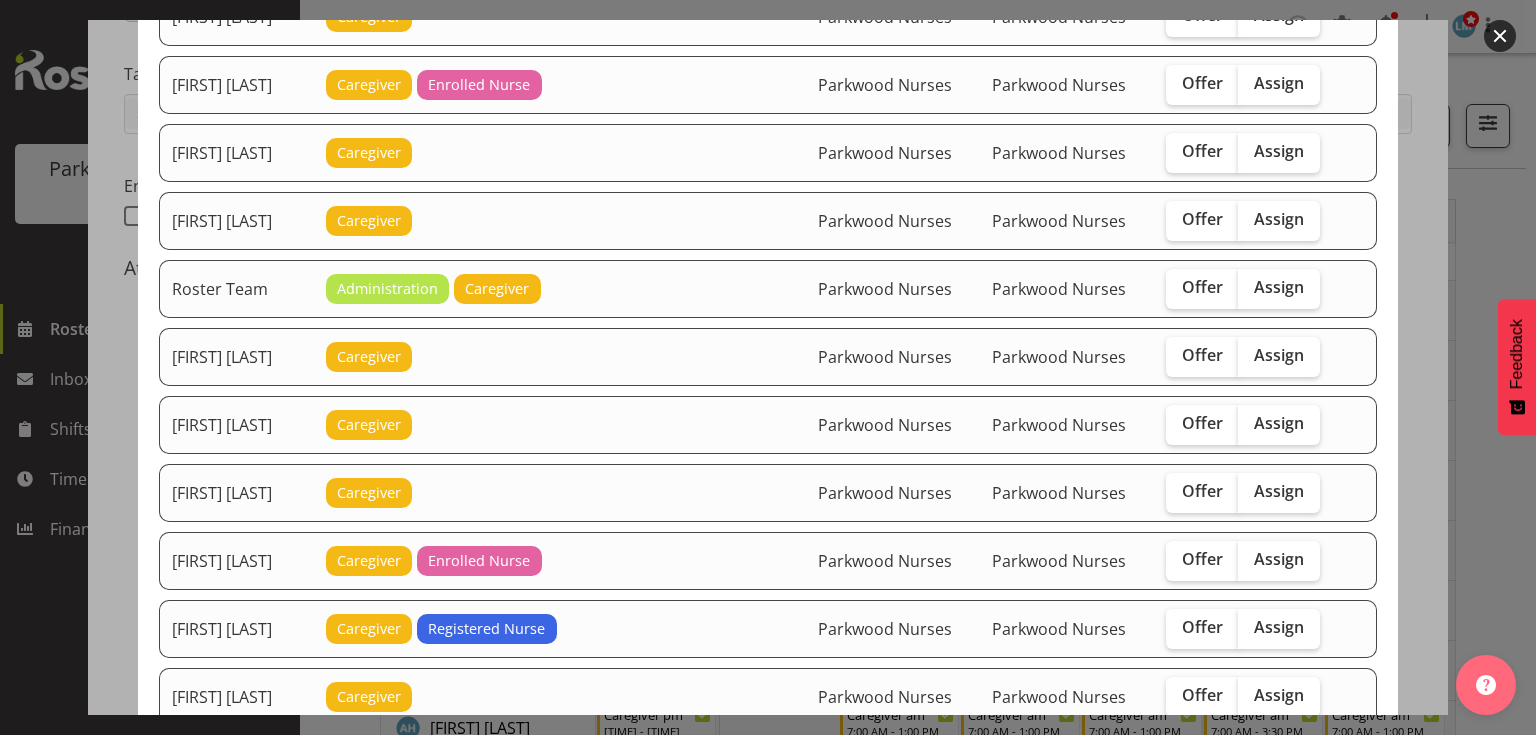 scroll, scrollTop: 2720, scrollLeft: 0, axis: vertical 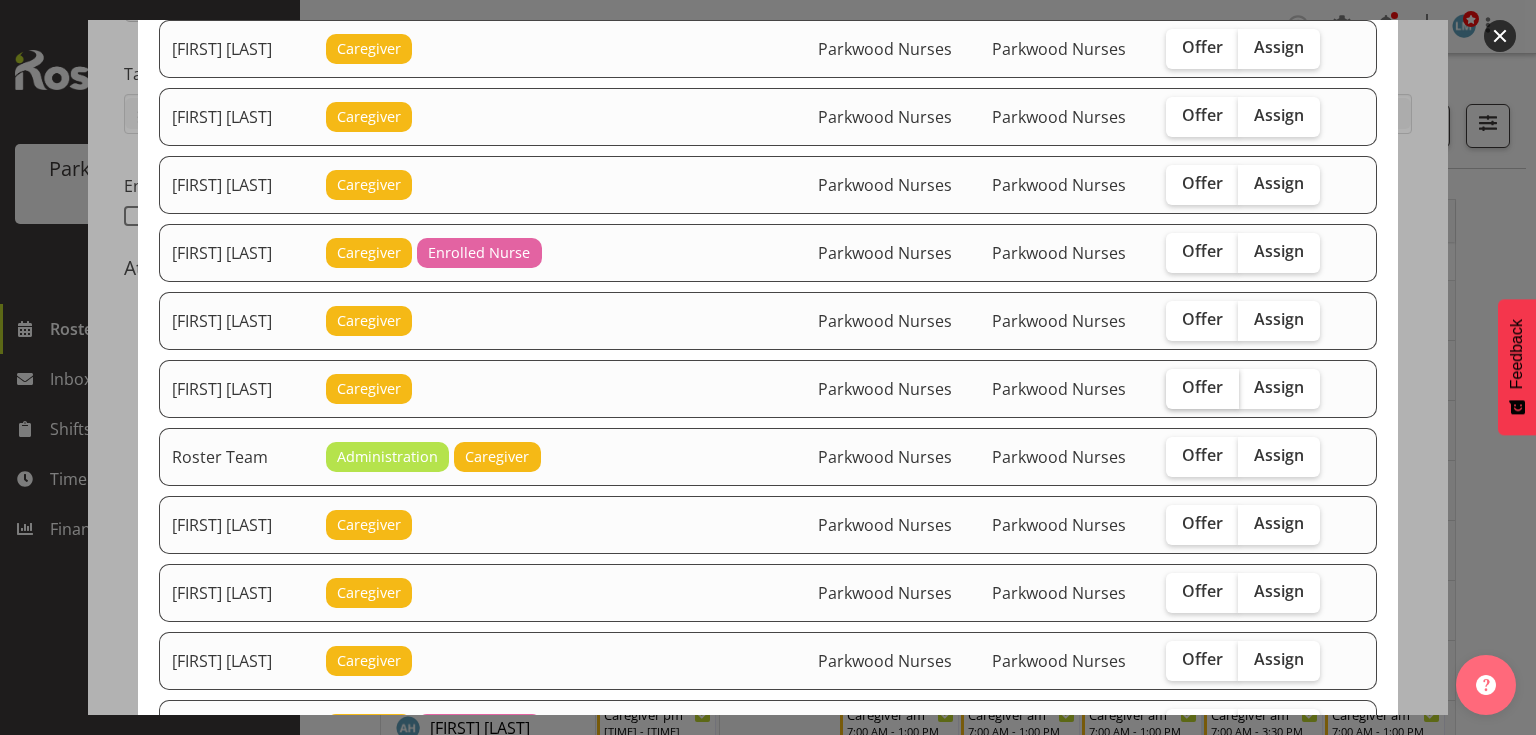 click on "Offer" at bounding box center [1202, 387] 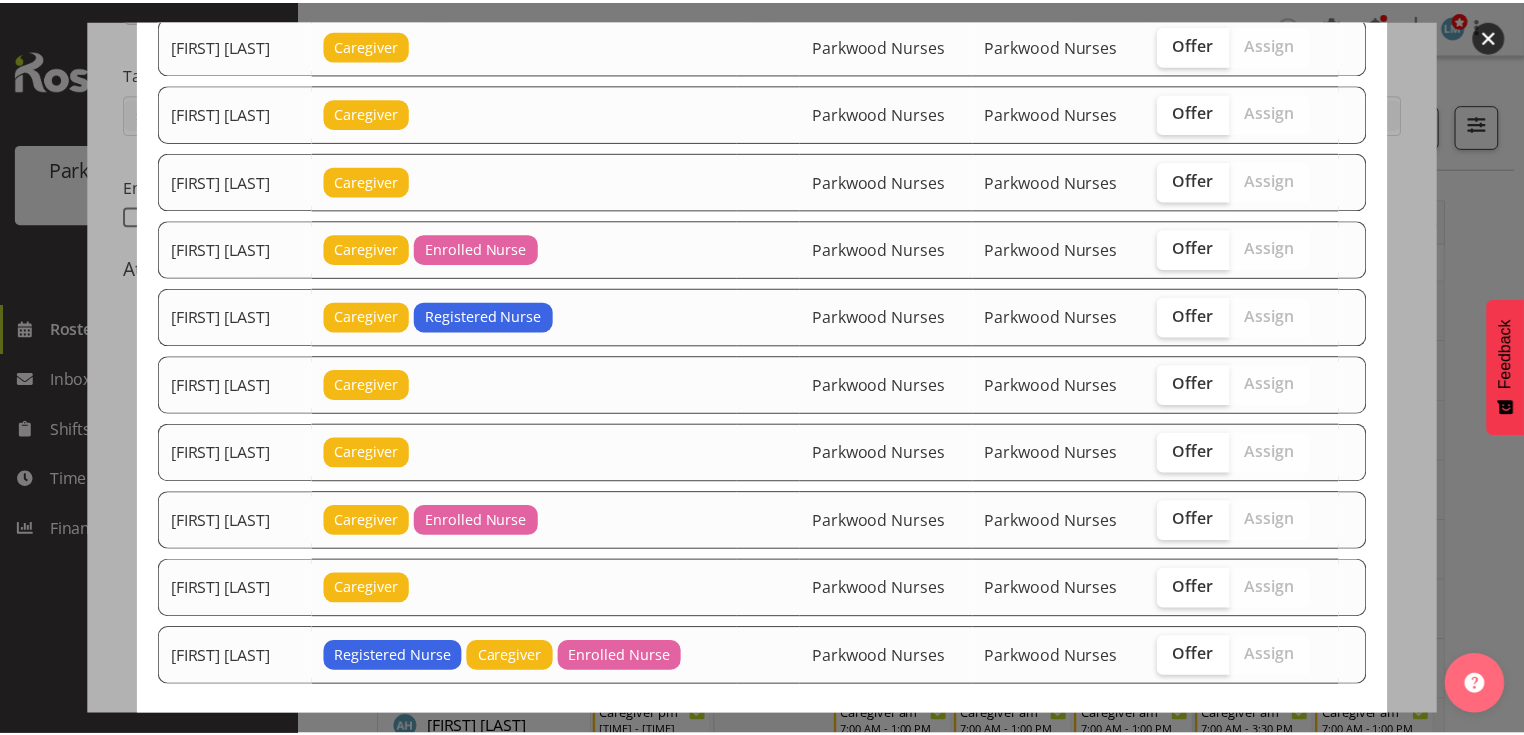 scroll, scrollTop: 3251, scrollLeft: 0, axis: vertical 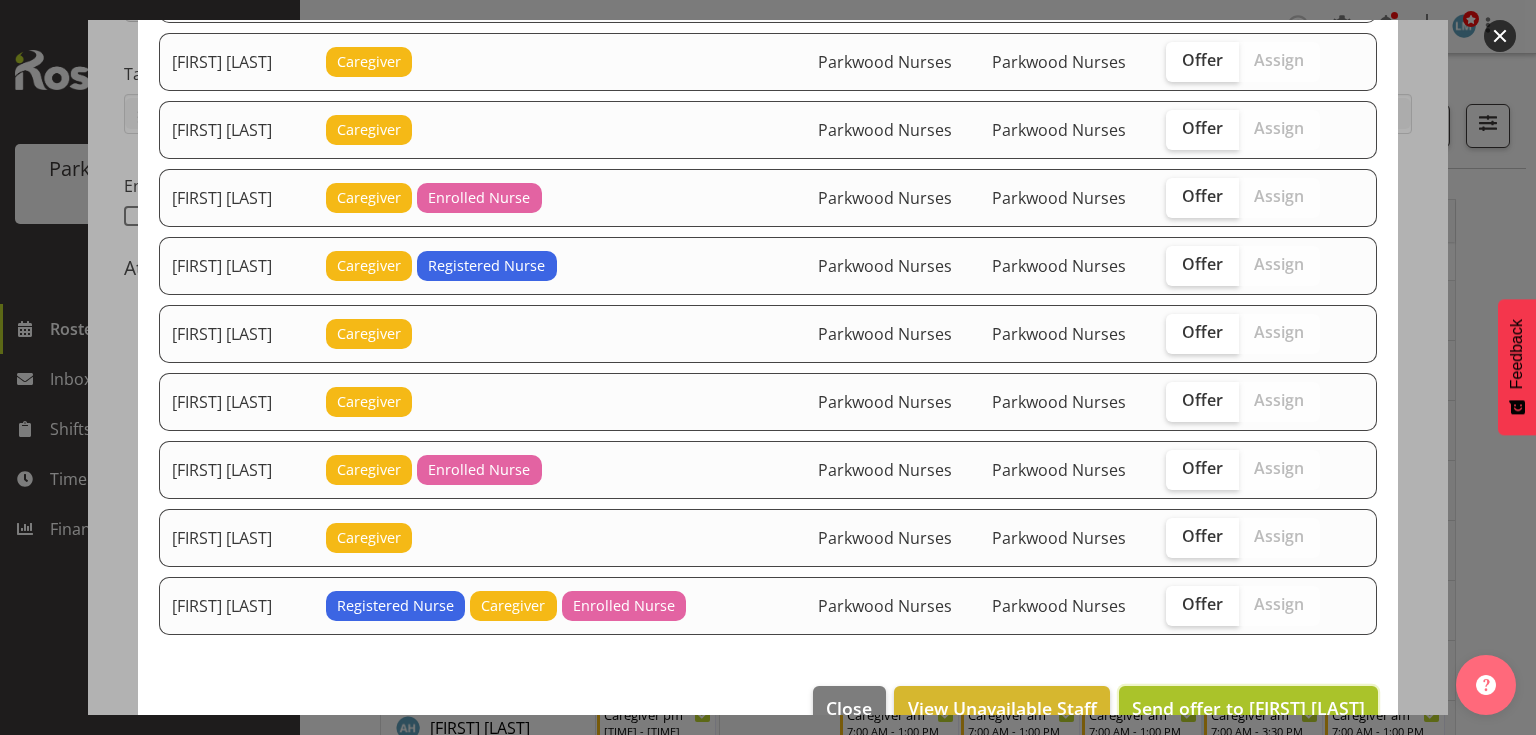 click on "Send offer to Roldan R Lopiga" at bounding box center (1248, 708) 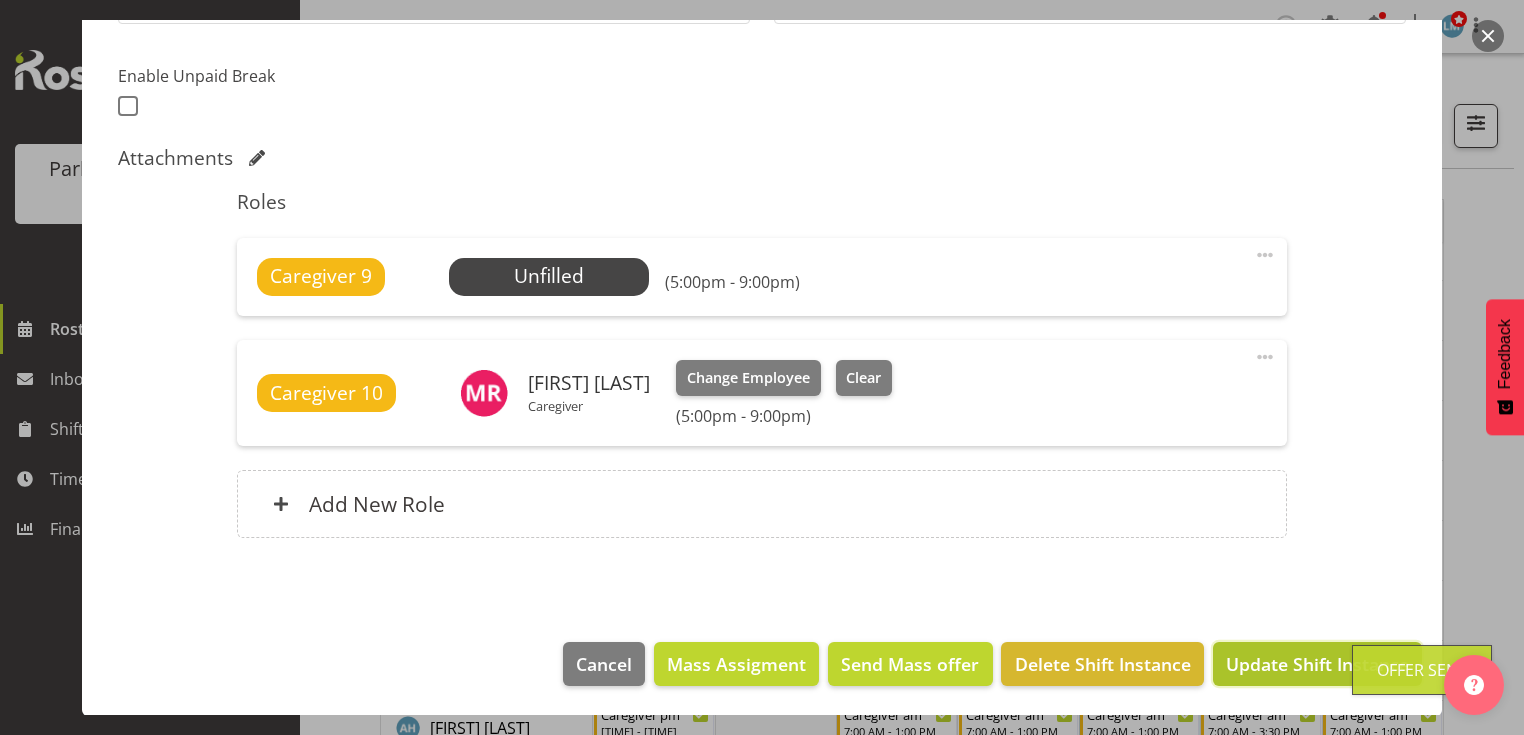 click on "Update Shift Instance" at bounding box center [1317, 664] 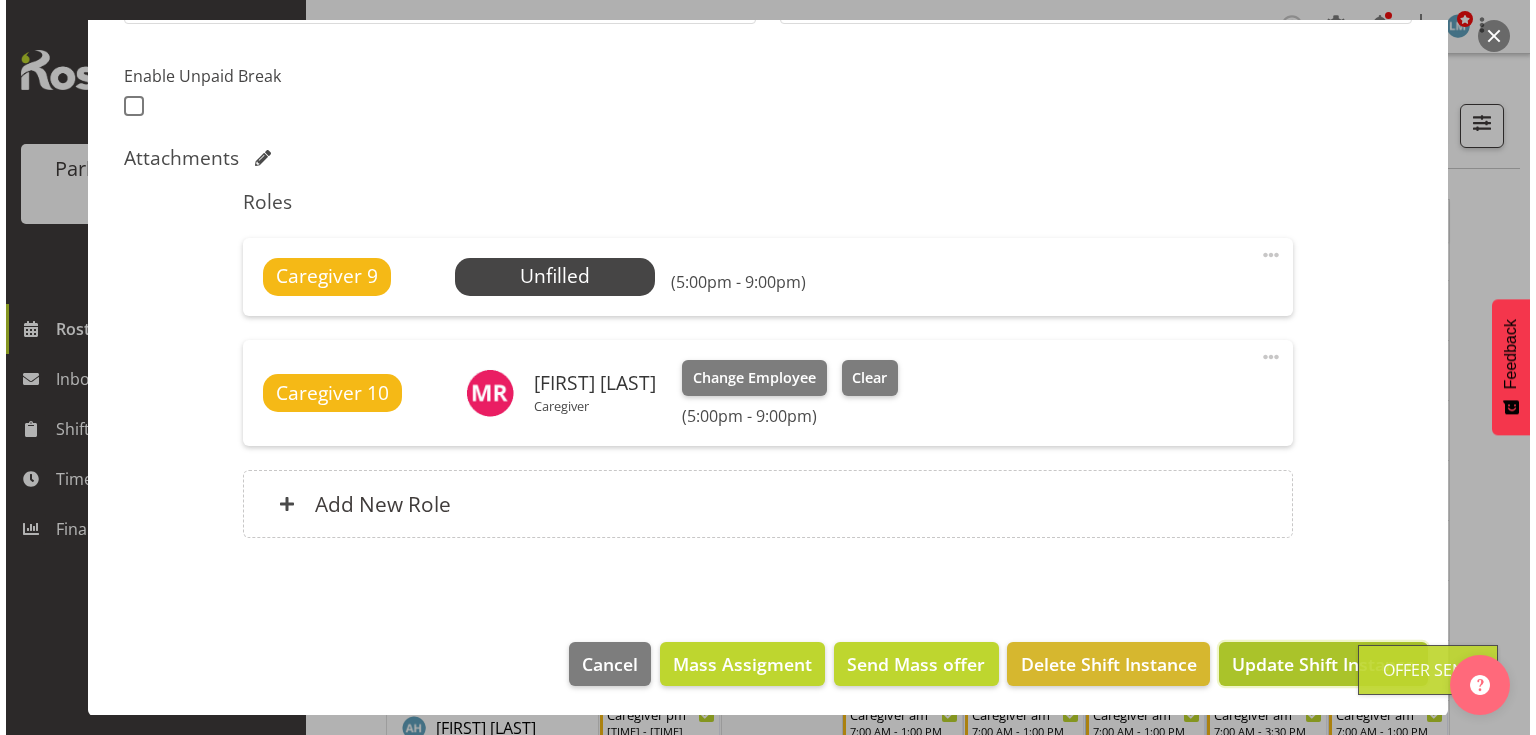 scroll, scrollTop: 430, scrollLeft: 0, axis: vertical 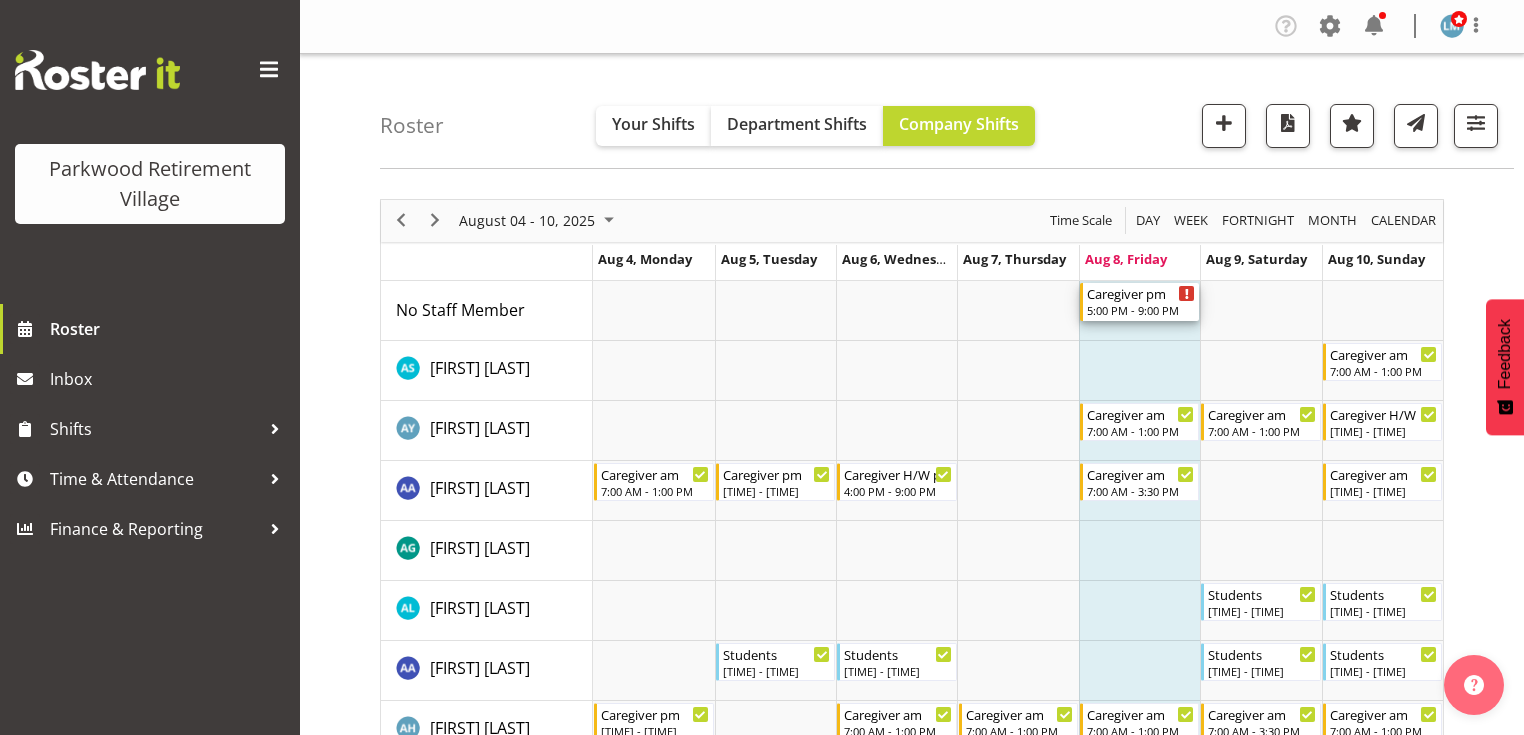 click on "5:00 PM - 9:00 PM" at bounding box center [1141, 310] 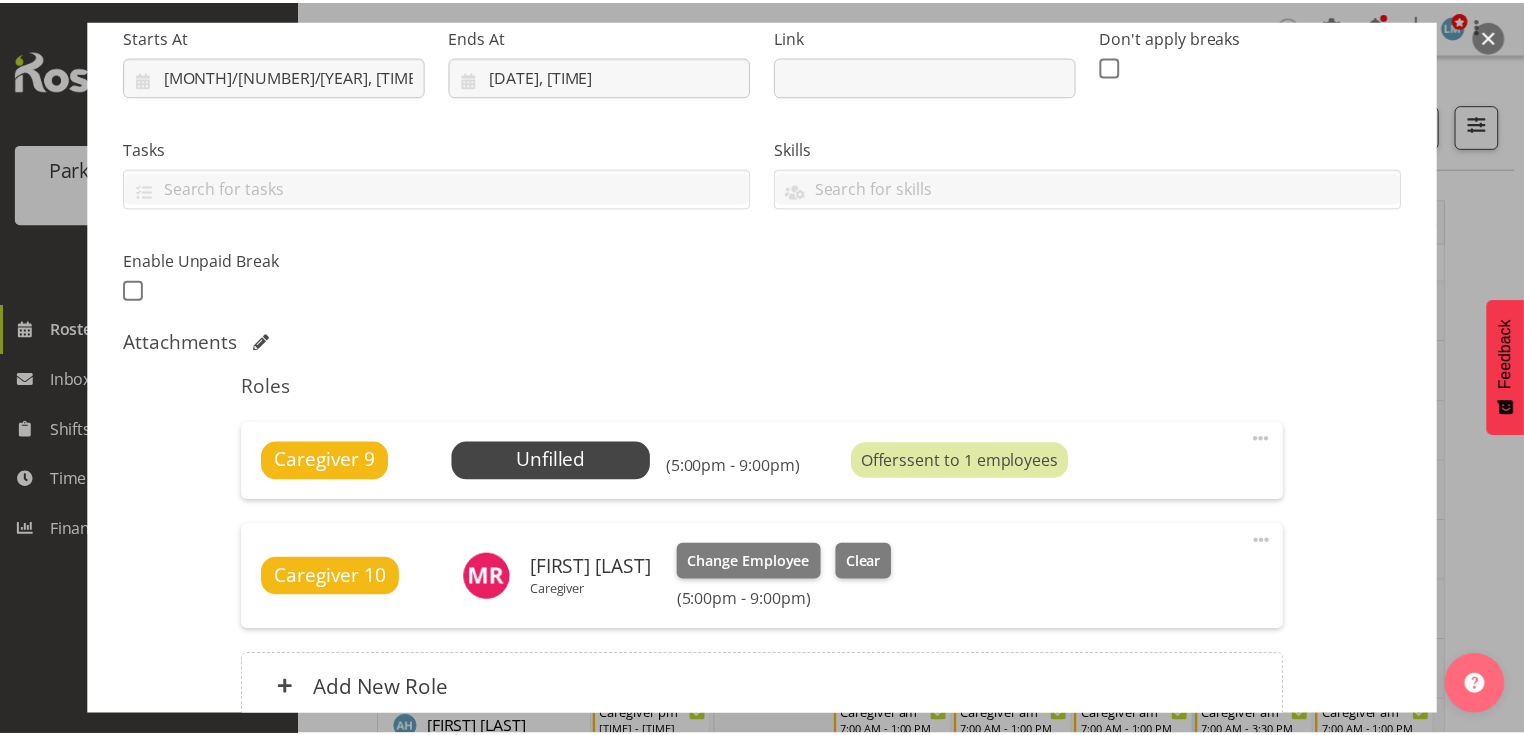 scroll, scrollTop: 400, scrollLeft: 0, axis: vertical 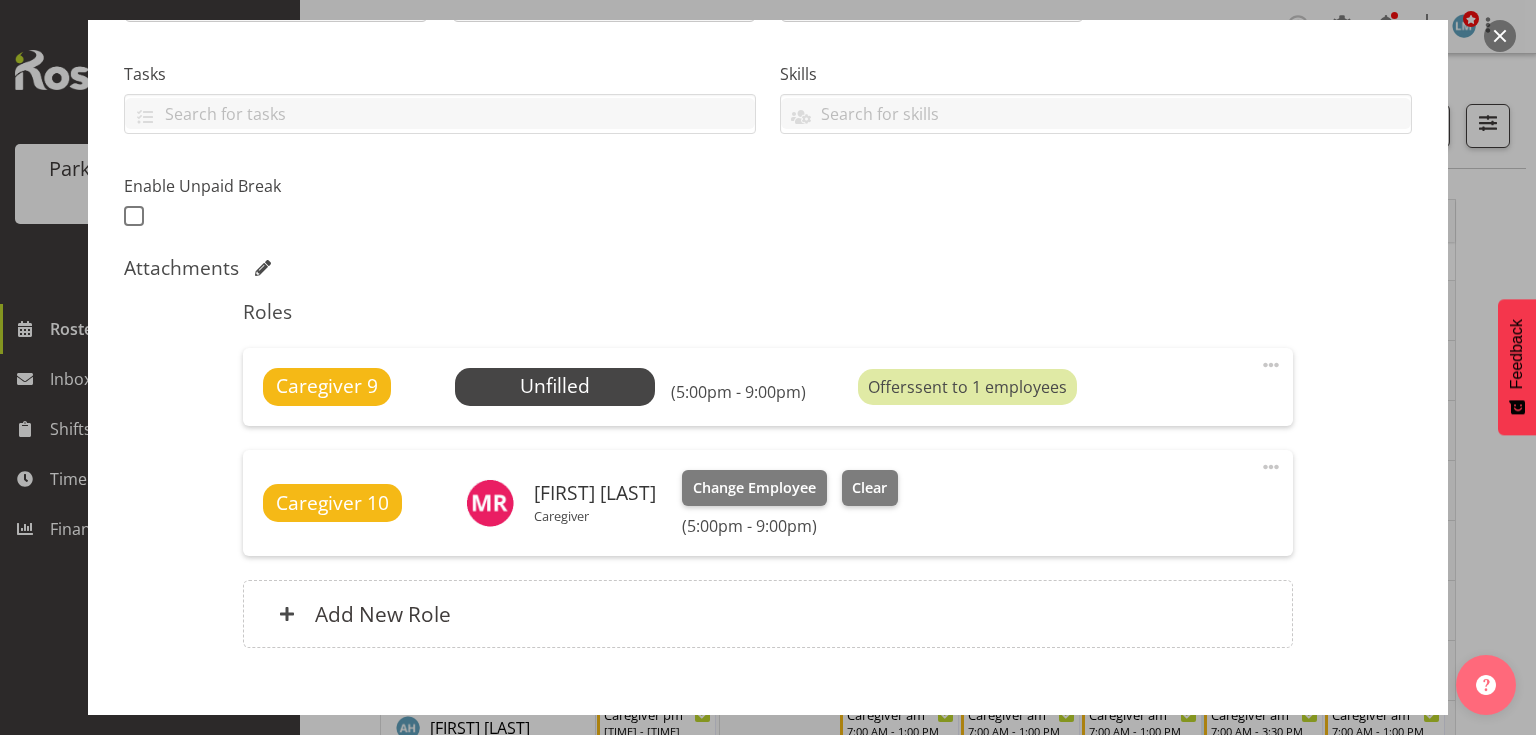 click at bounding box center [1500, 36] 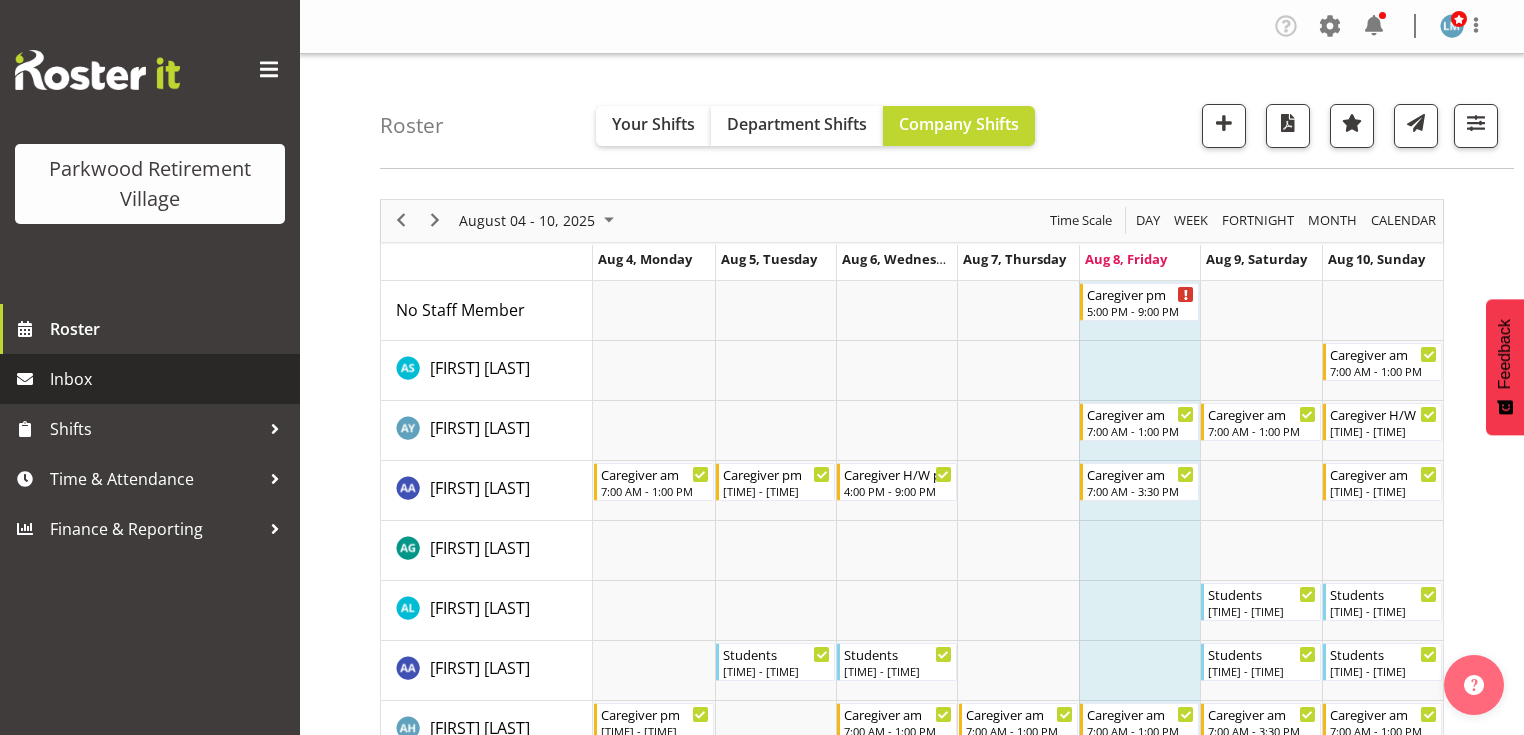click on "Inbox" at bounding box center [170, 379] 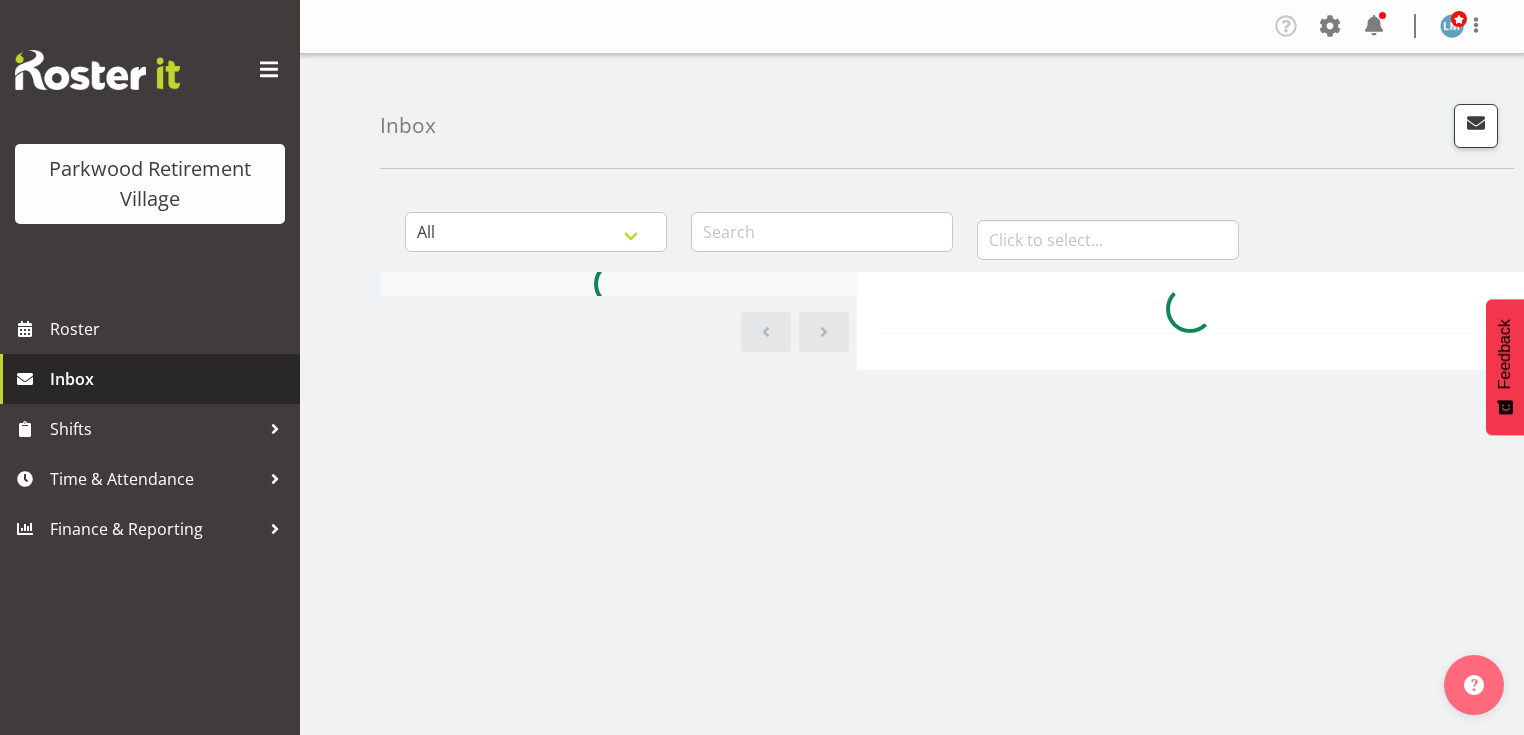 scroll, scrollTop: 0, scrollLeft: 0, axis: both 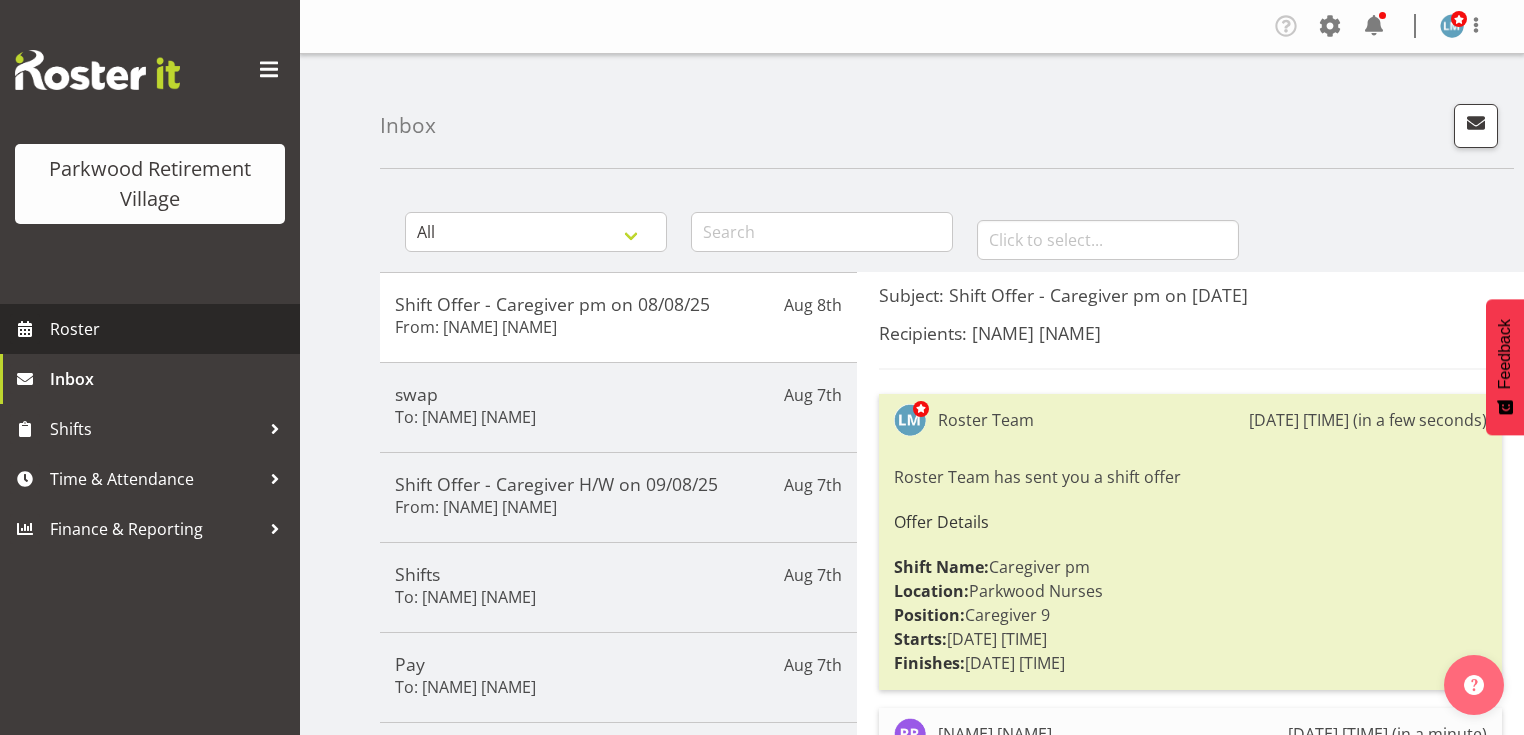 click on "Roster" at bounding box center (170, 329) 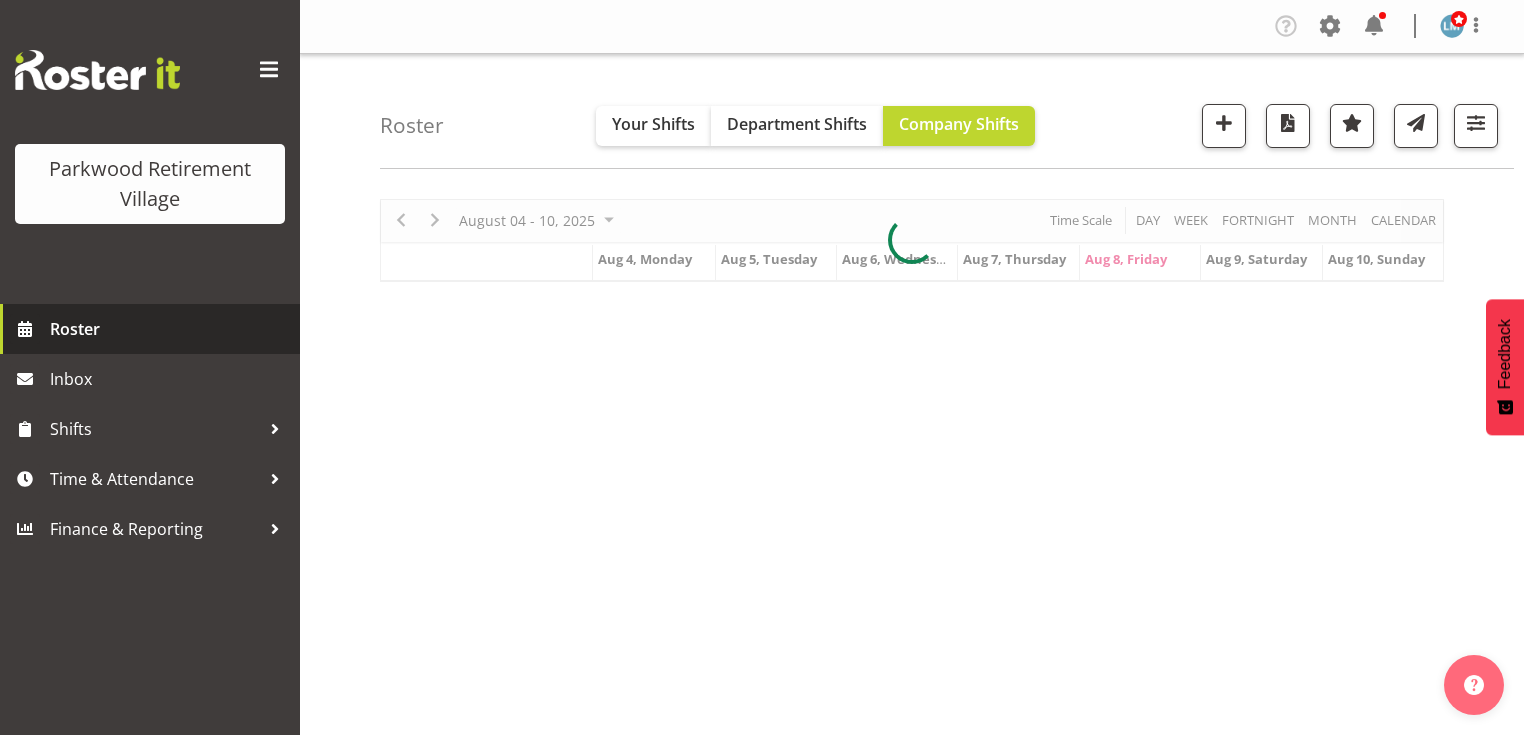 scroll, scrollTop: 0, scrollLeft: 0, axis: both 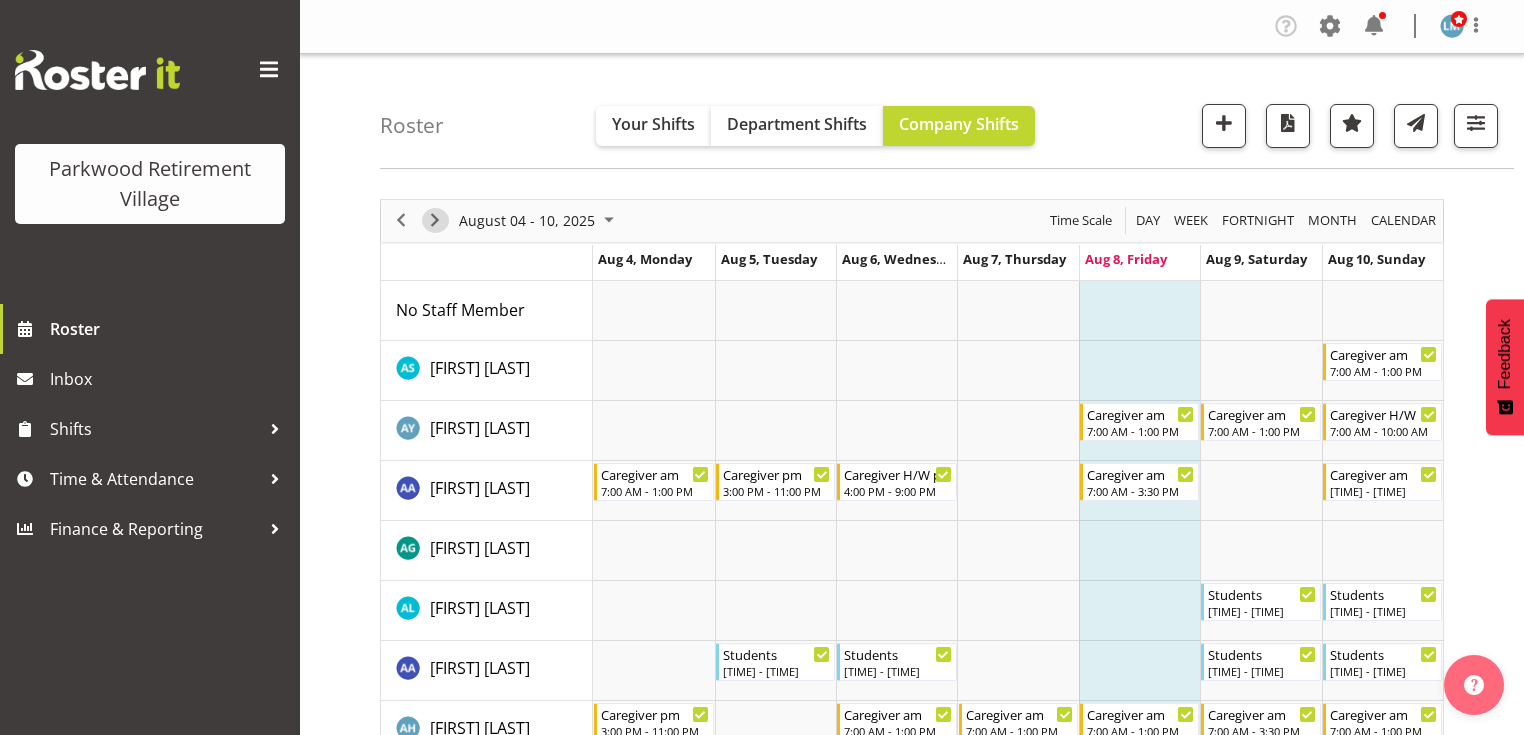 click at bounding box center [435, 220] 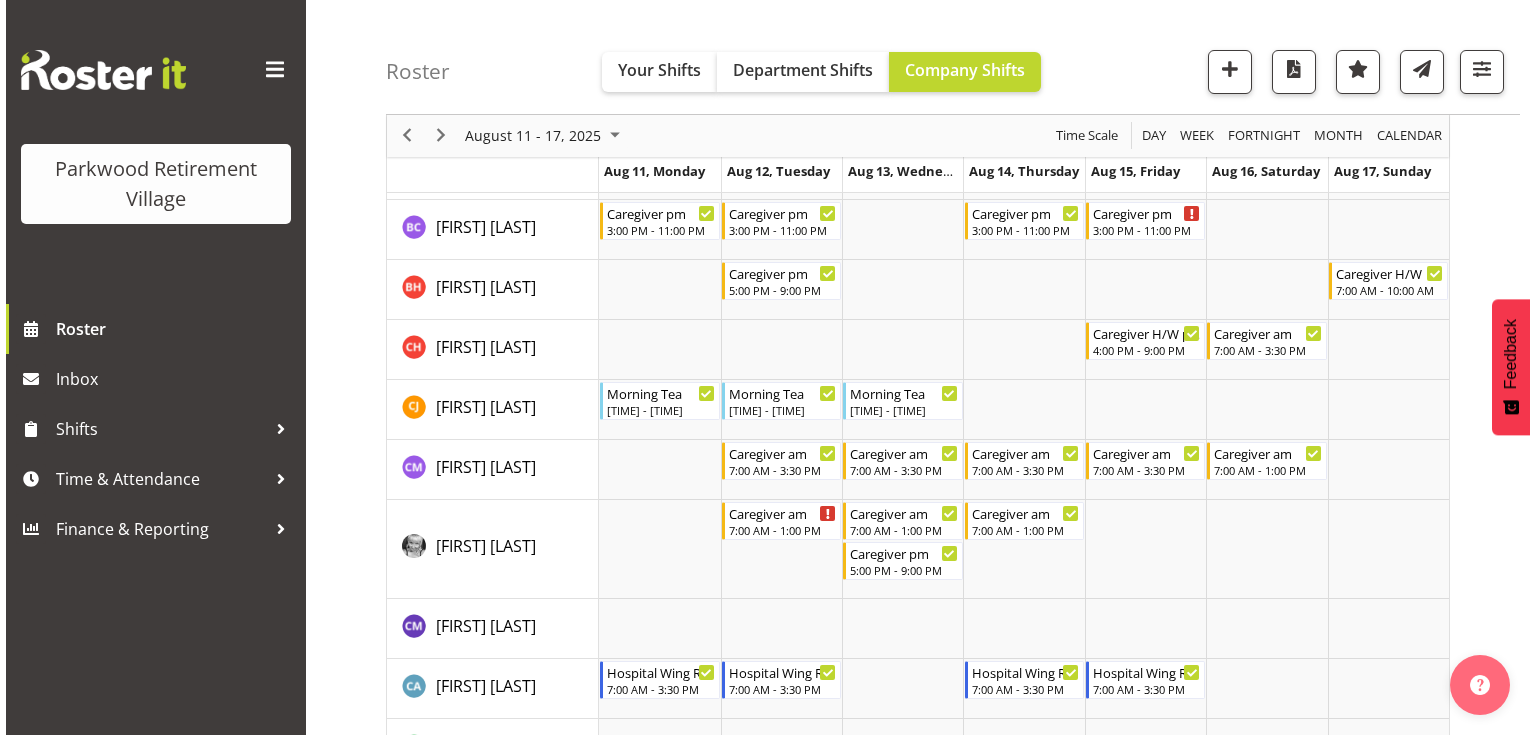scroll, scrollTop: 1280, scrollLeft: 0, axis: vertical 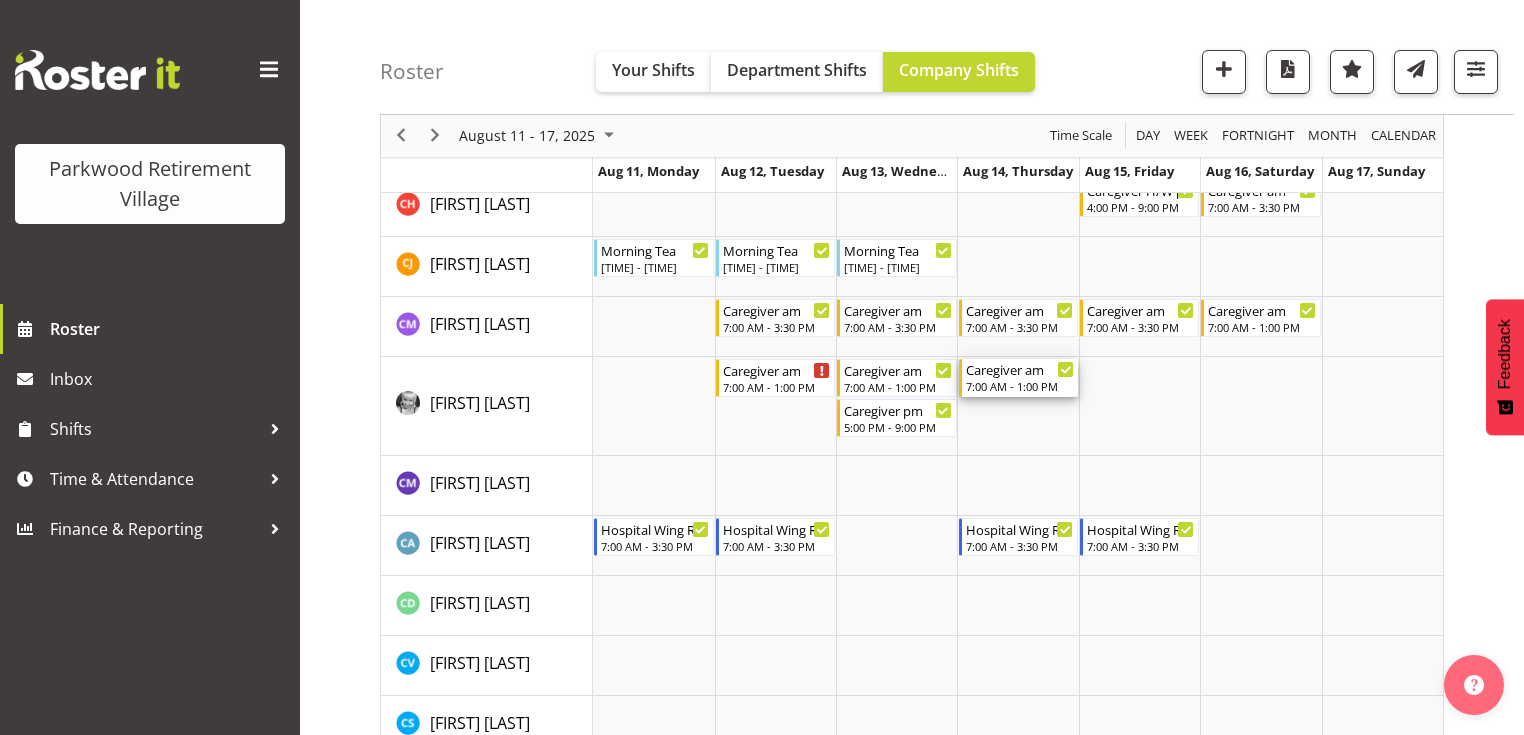 click on "7:00 AM - 1:00 PM" at bounding box center [1020, 386] 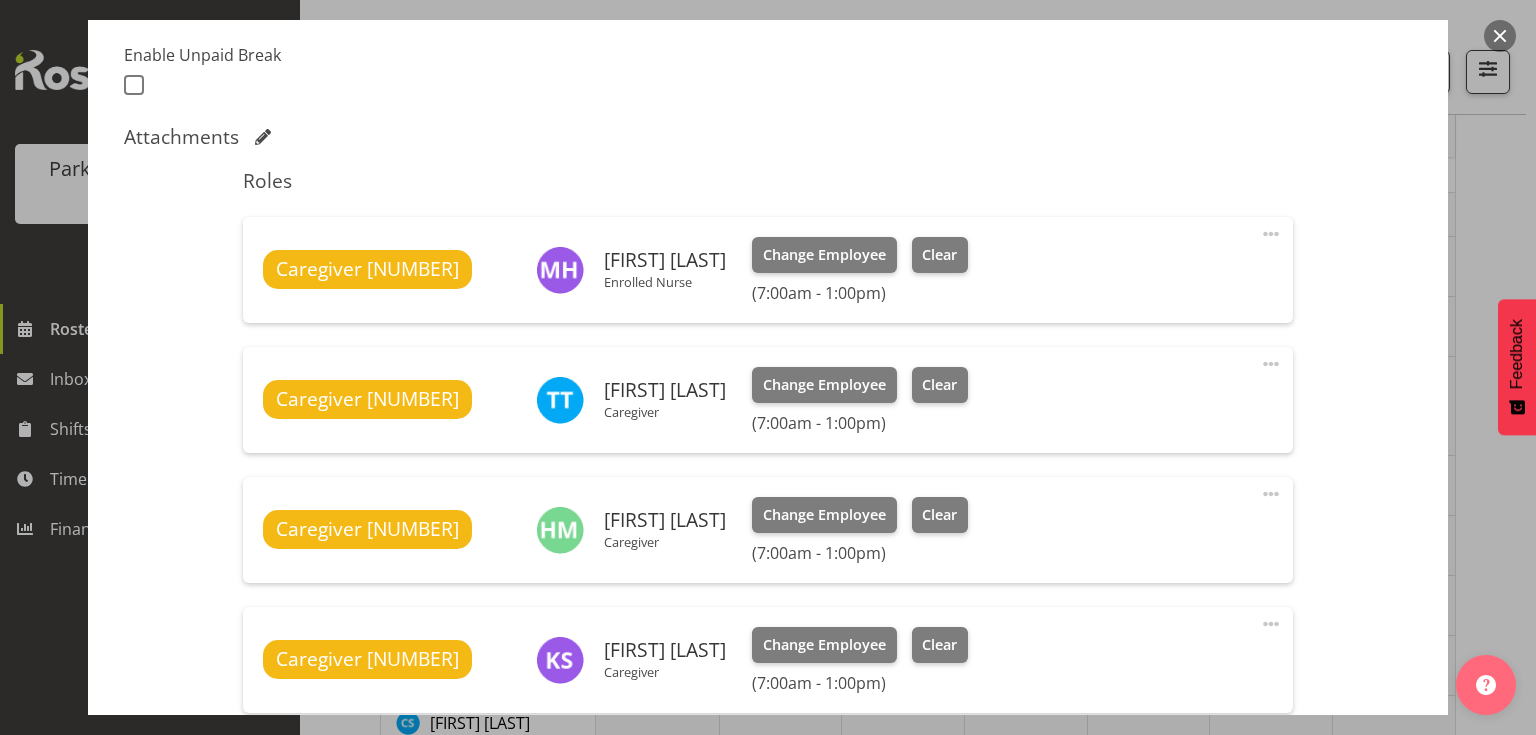 scroll, scrollTop: 640, scrollLeft: 0, axis: vertical 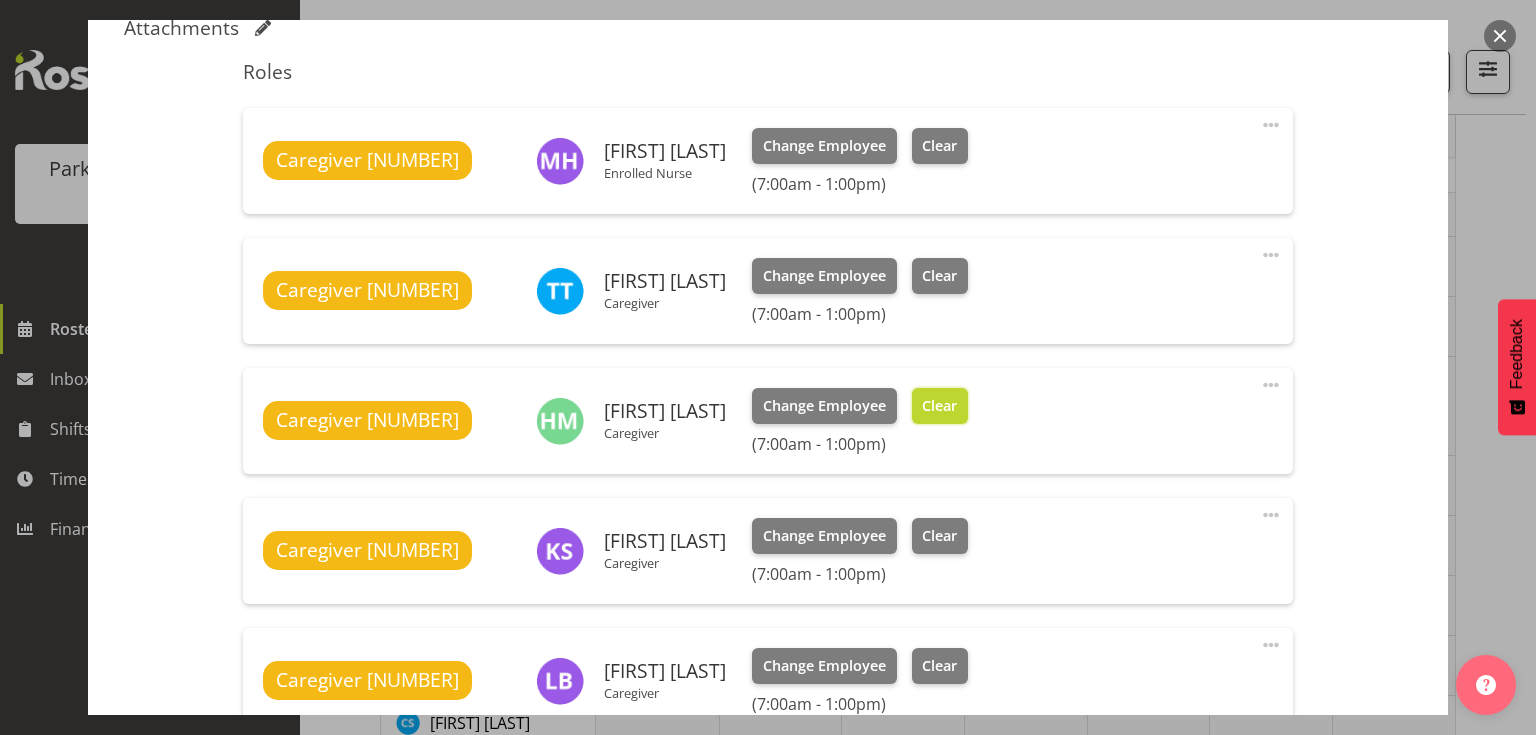 click on "Clear" at bounding box center [939, 406] 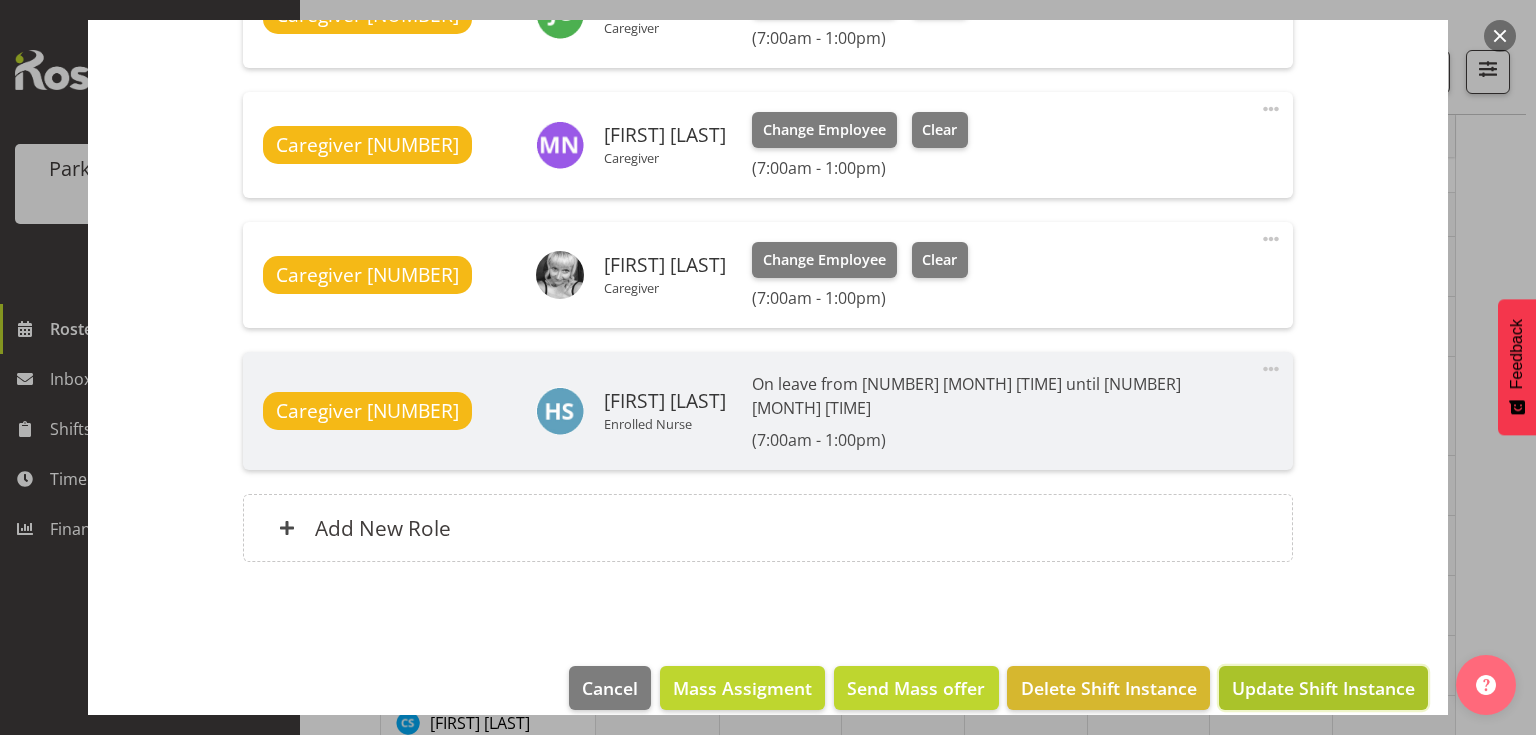 click on "Update Shift Instance" at bounding box center [1323, 688] 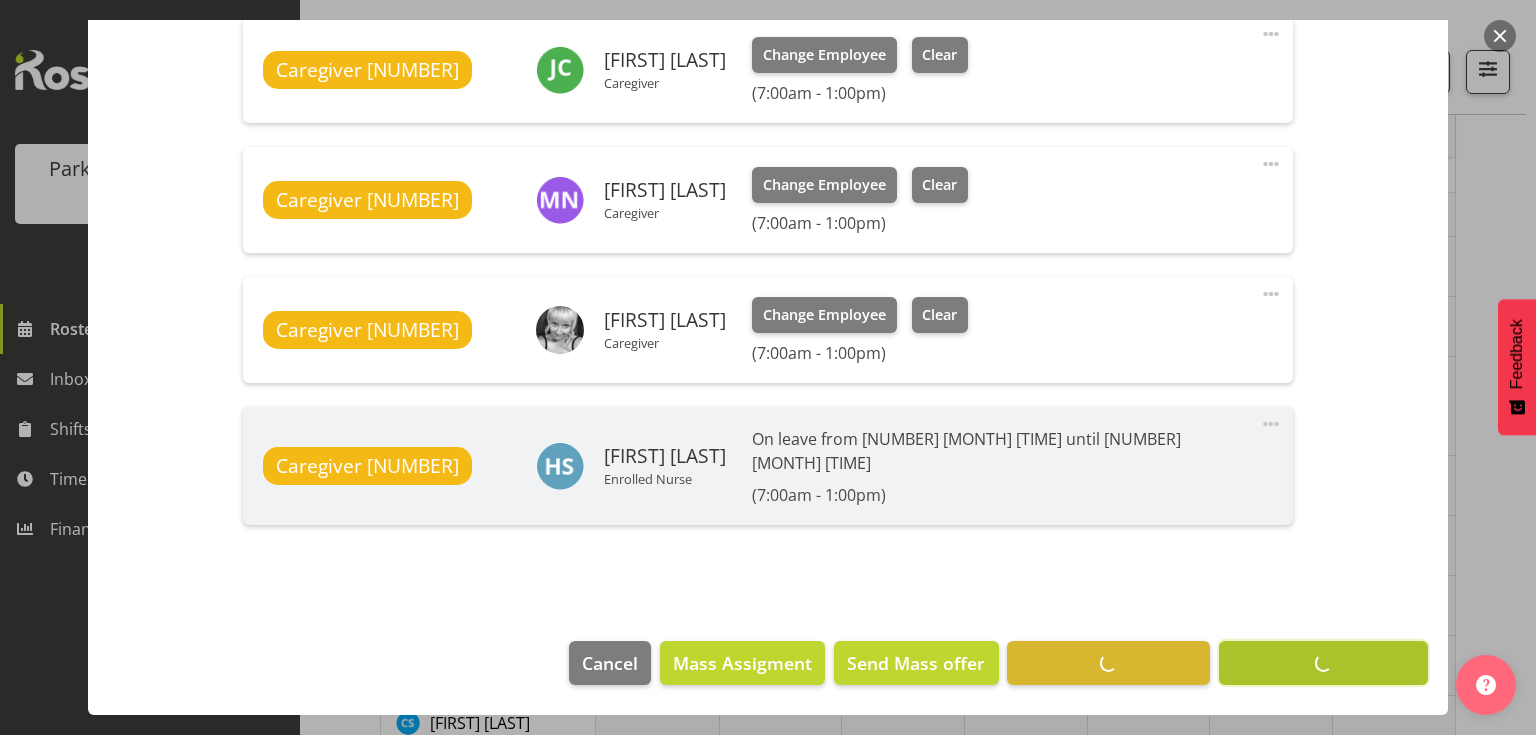 scroll, scrollTop: 1458, scrollLeft: 0, axis: vertical 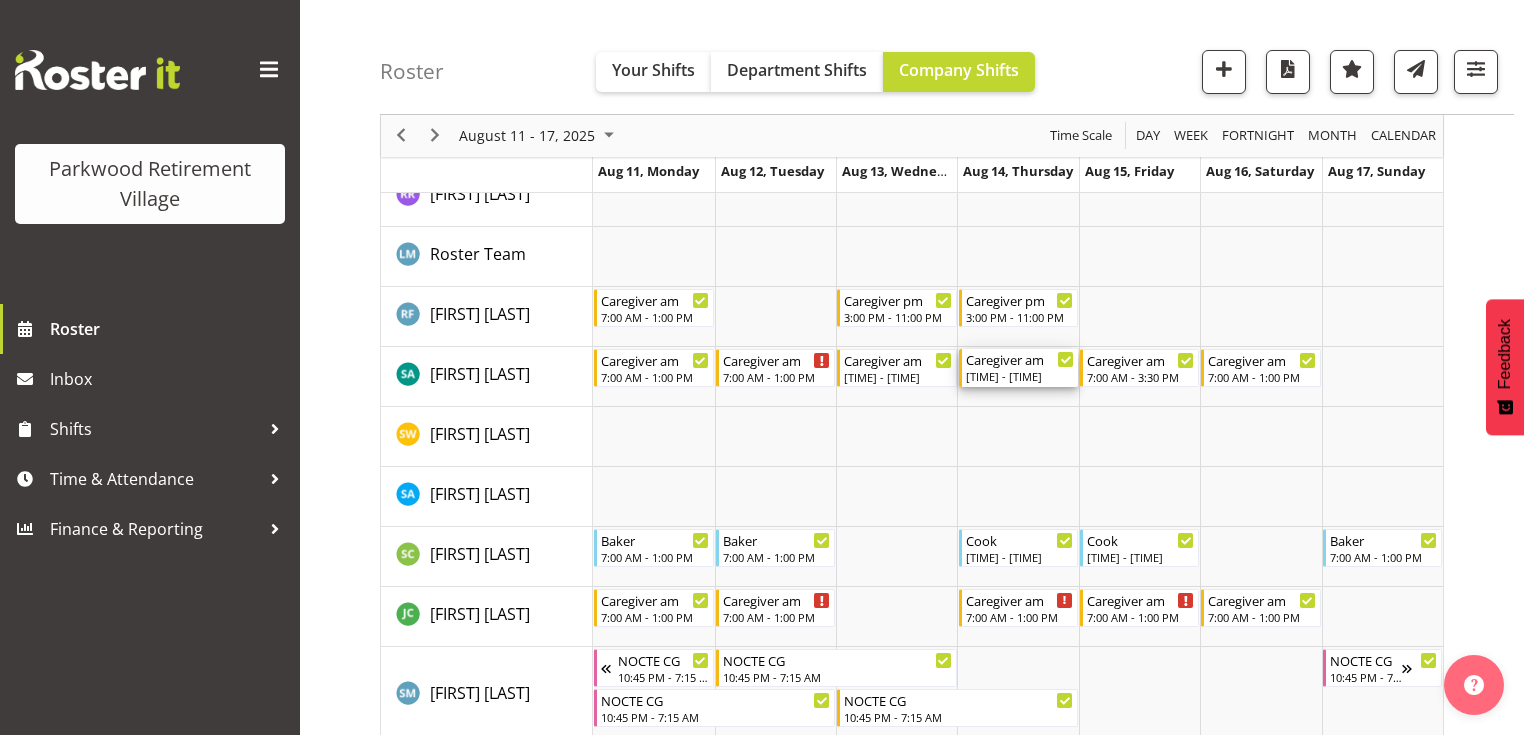 click on "Caregiver am" at bounding box center [1020, 359] 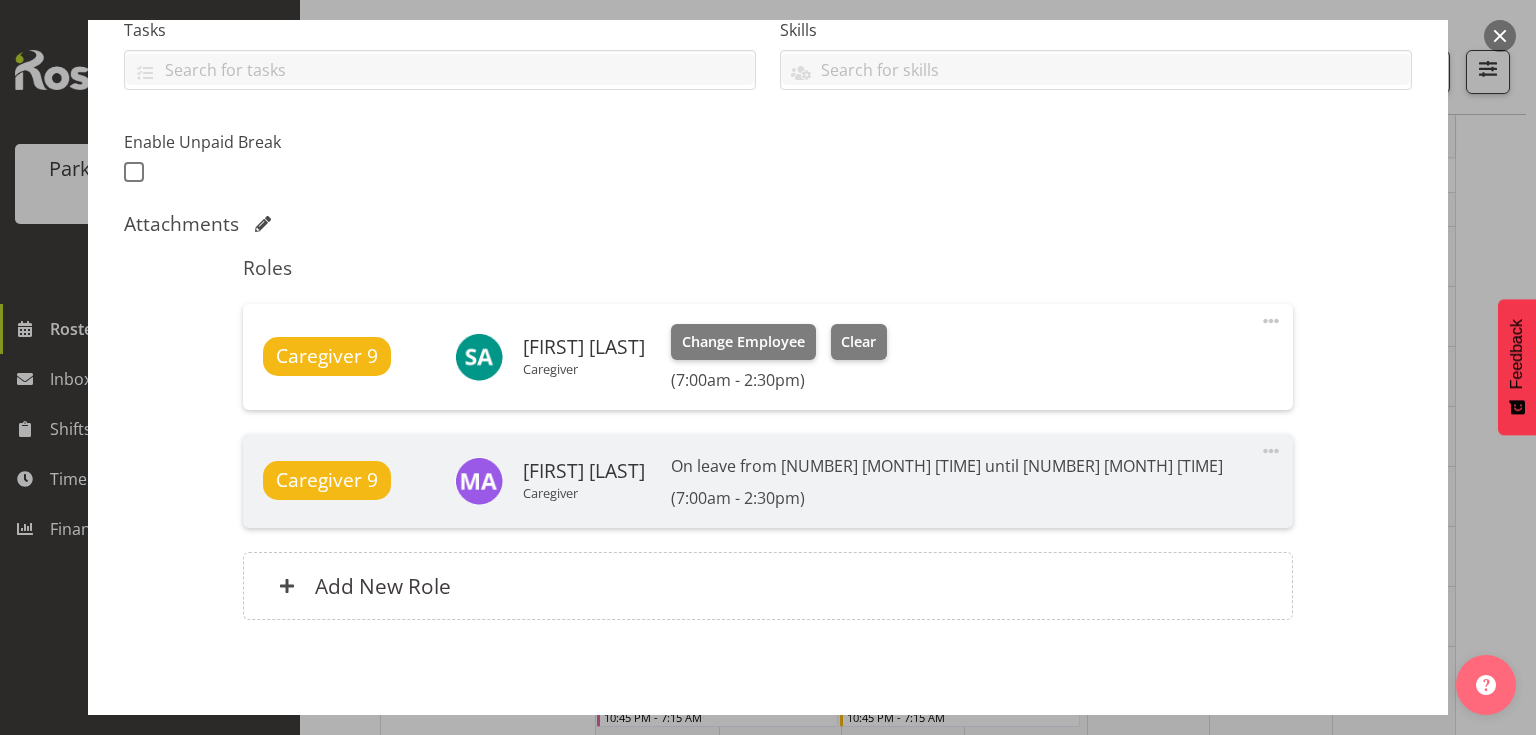 scroll, scrollTop: 525, scrollLeft: 0, axis: vertical 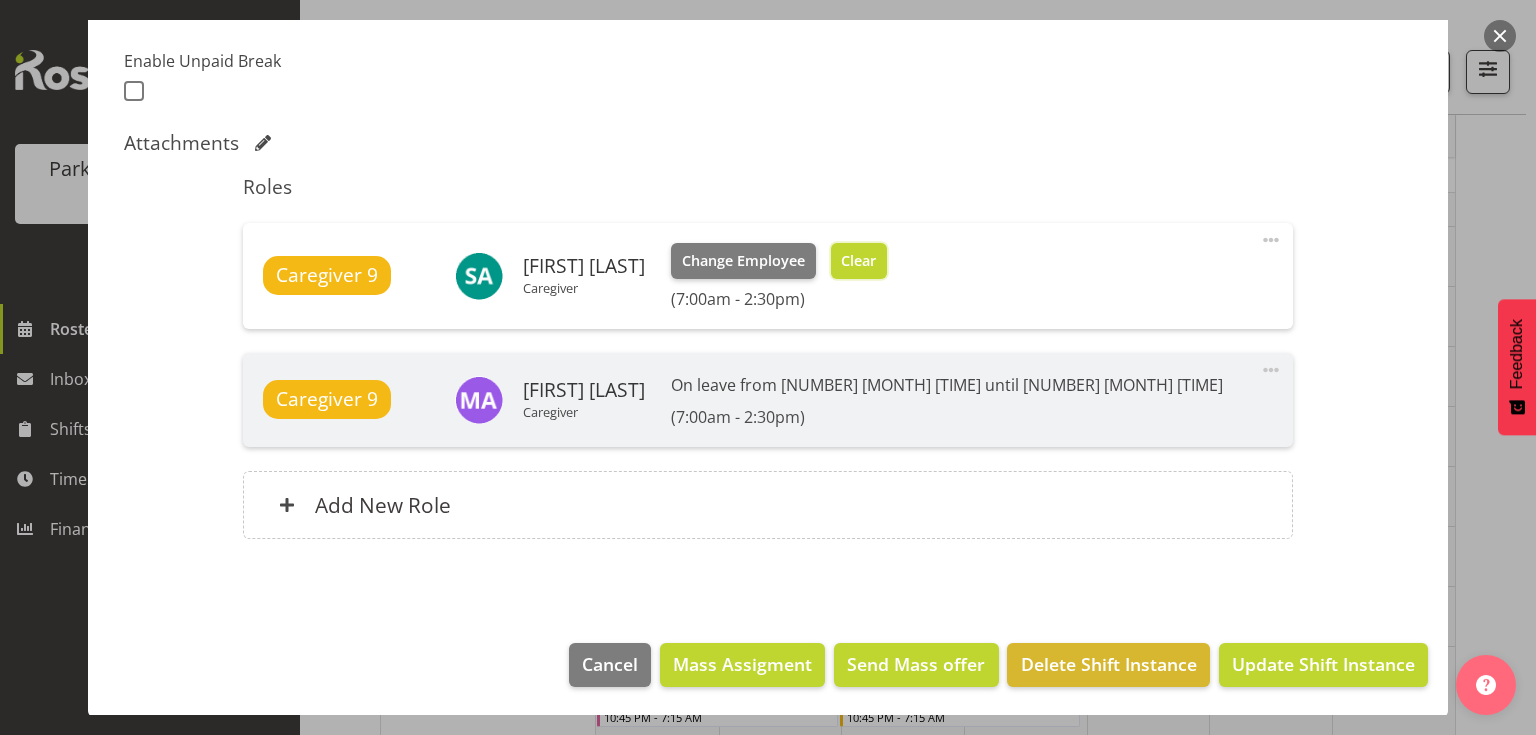 click on "Clear" at bounding box center [858, 261] 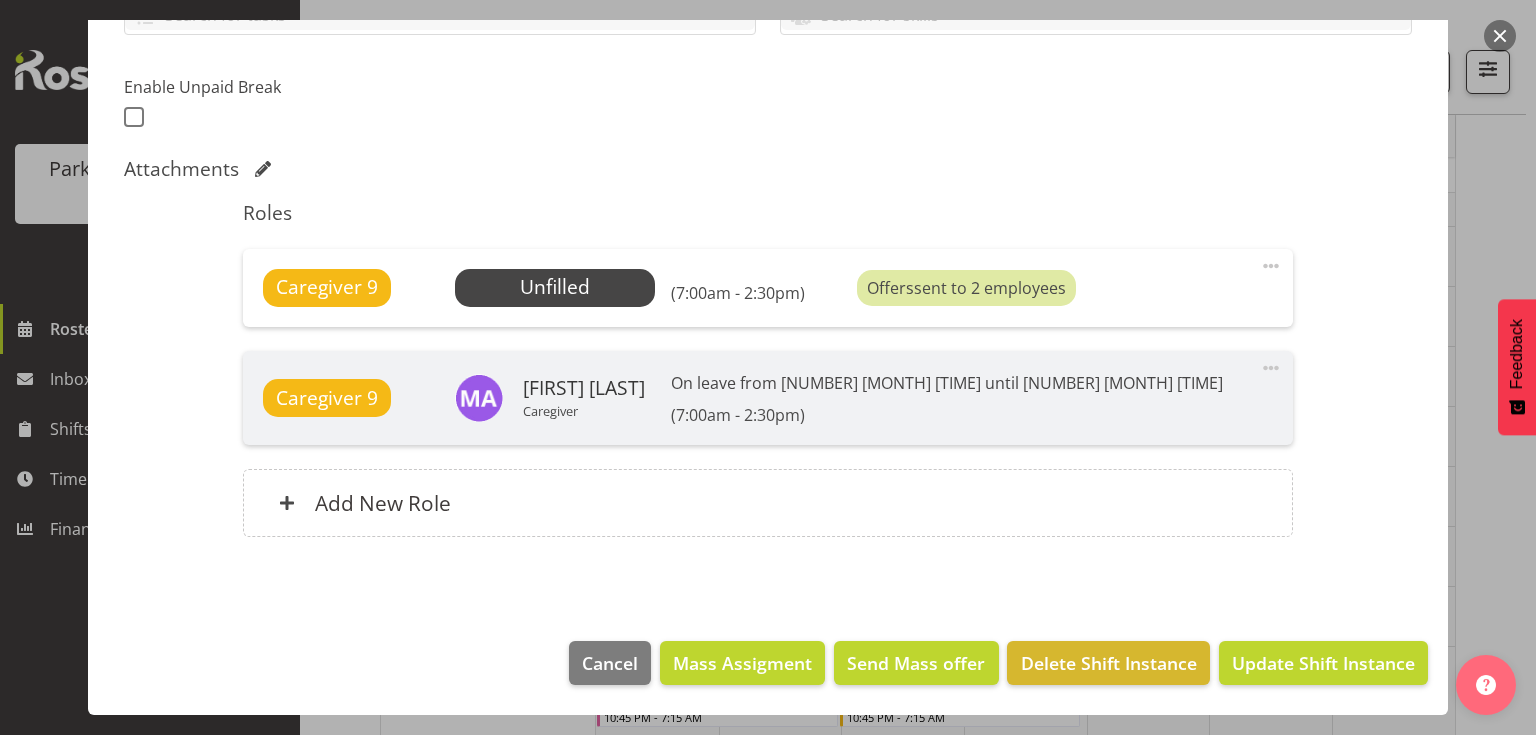 scroll, scrollTop: 498, scrollLeft: 0, axis: vertical 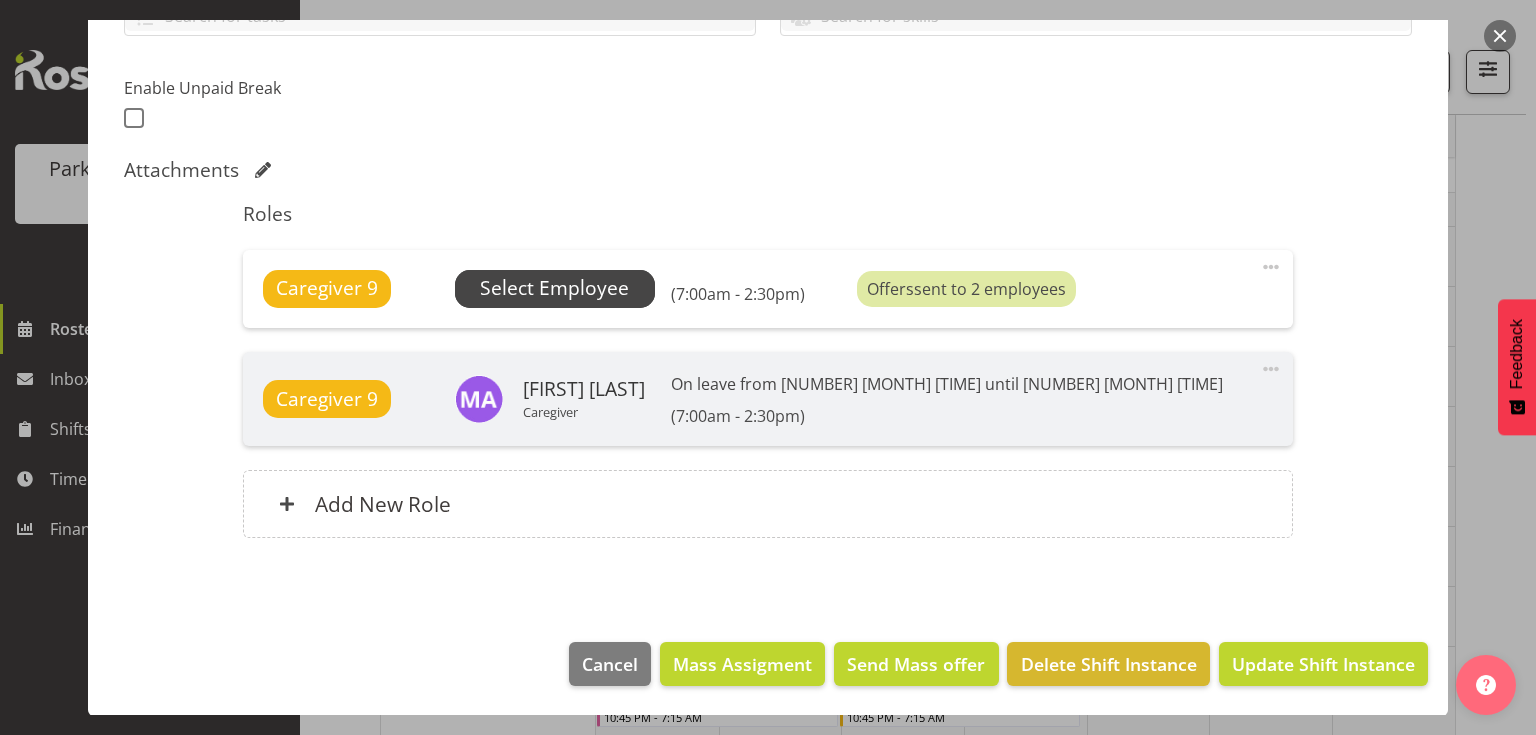 click on "Select Employee" at bounding box center (554, 288) 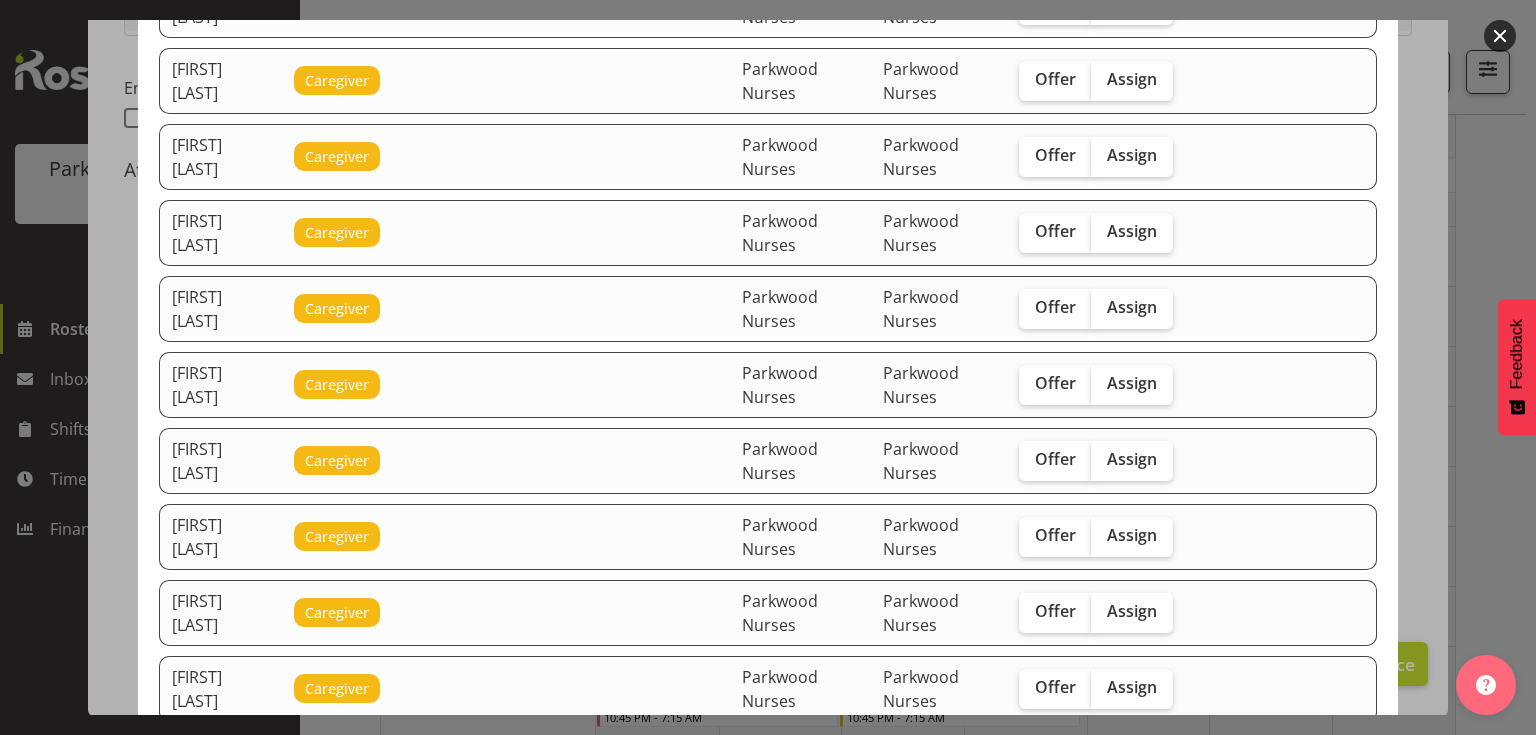 scroll, scrollTop: 1040, scrollLeft: 0, axis: vertical 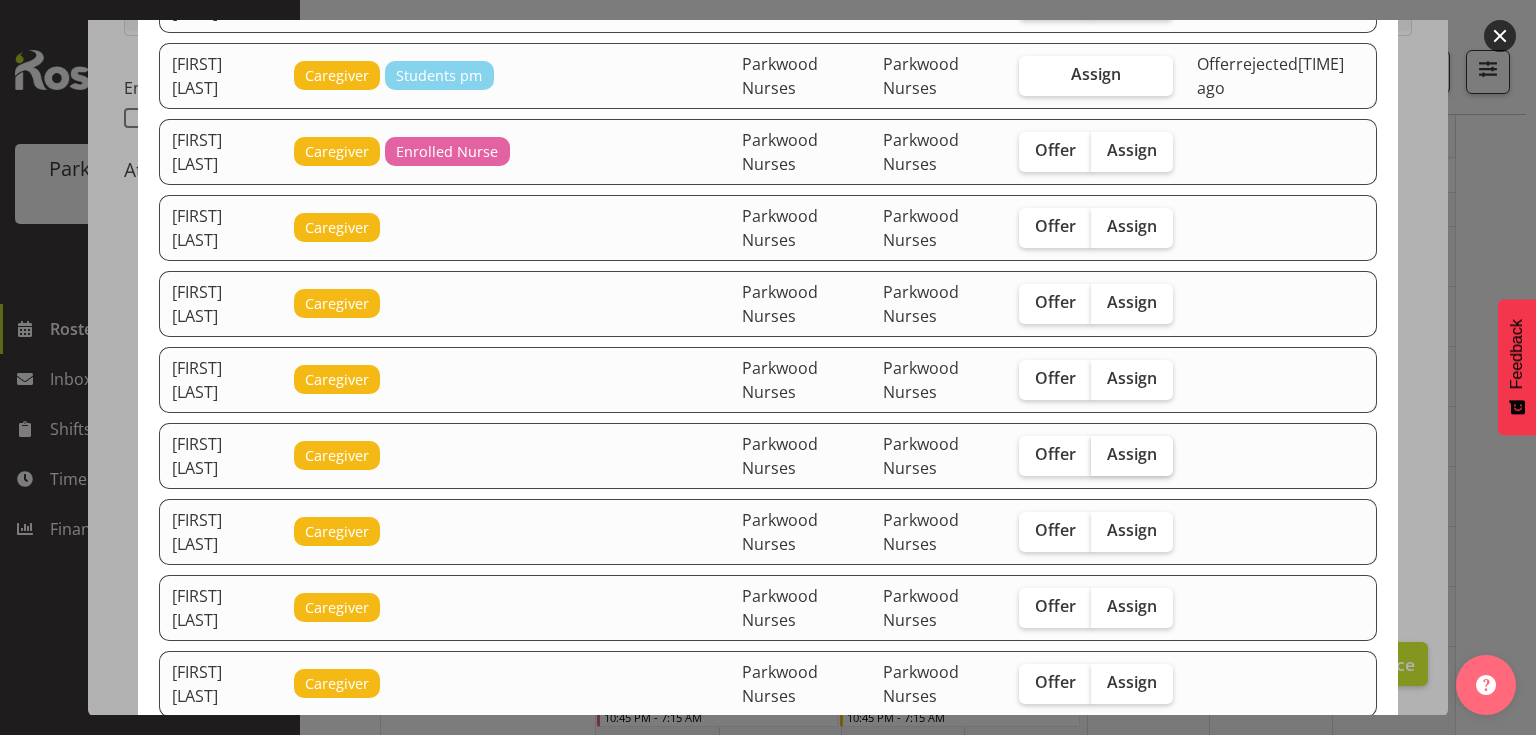 click on "Assign" at bounding box center (1132, 454) 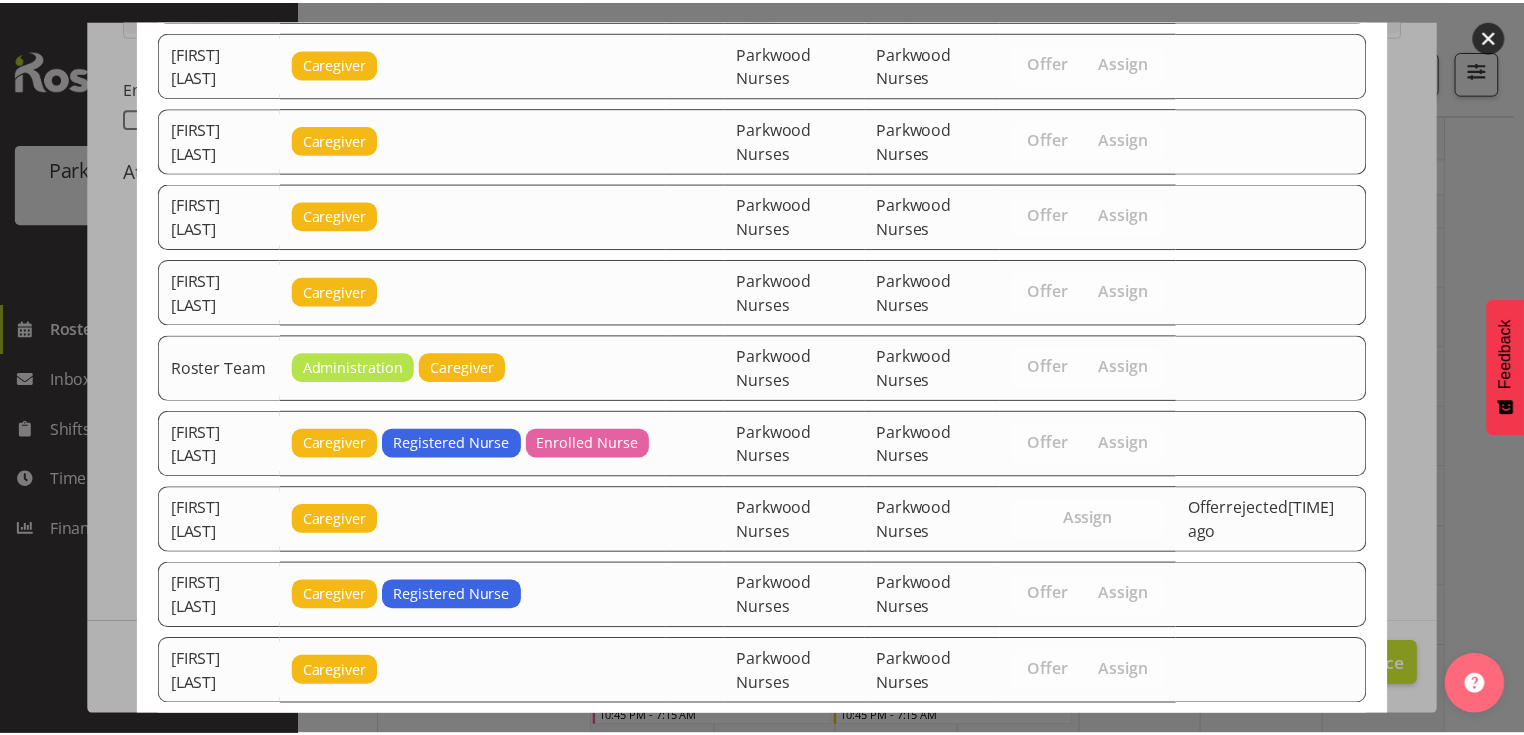 scroll, scrollTop: 2931, scrollLeft: 0, axis: vertical 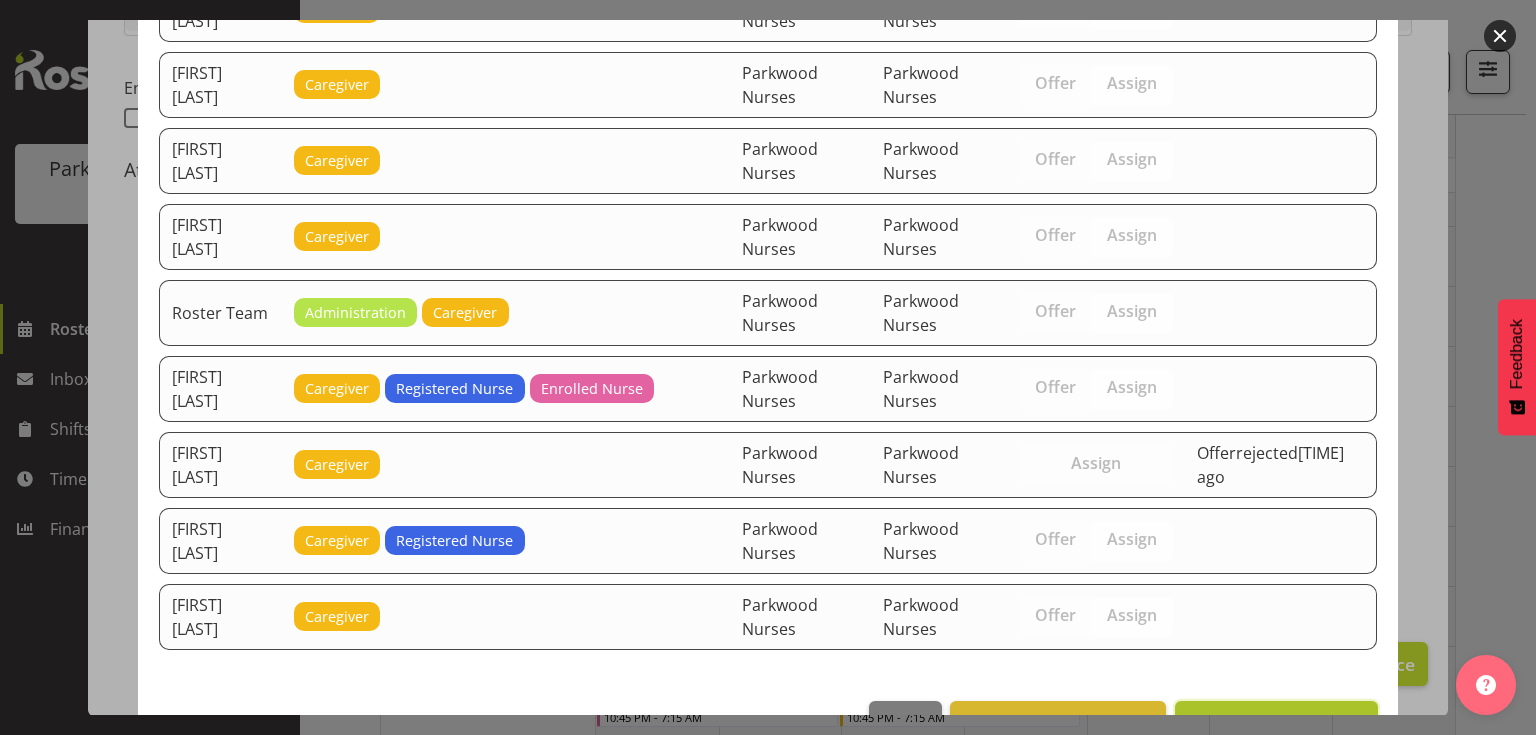 click on "Assign [FIRST] [LAST]" at bounding box center (1276, 722) 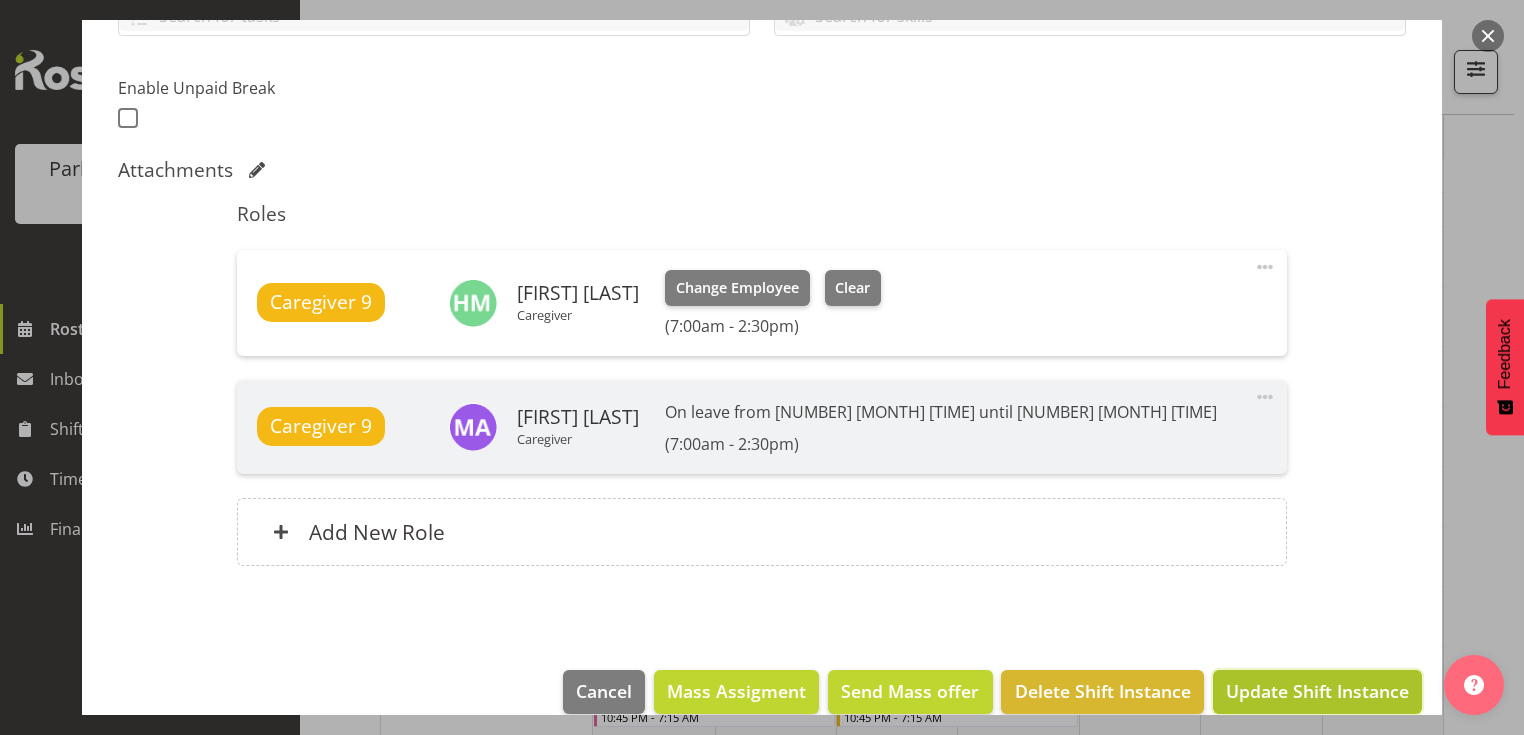 click on "Update Shift Instance" at bounding box center [1317, 691] 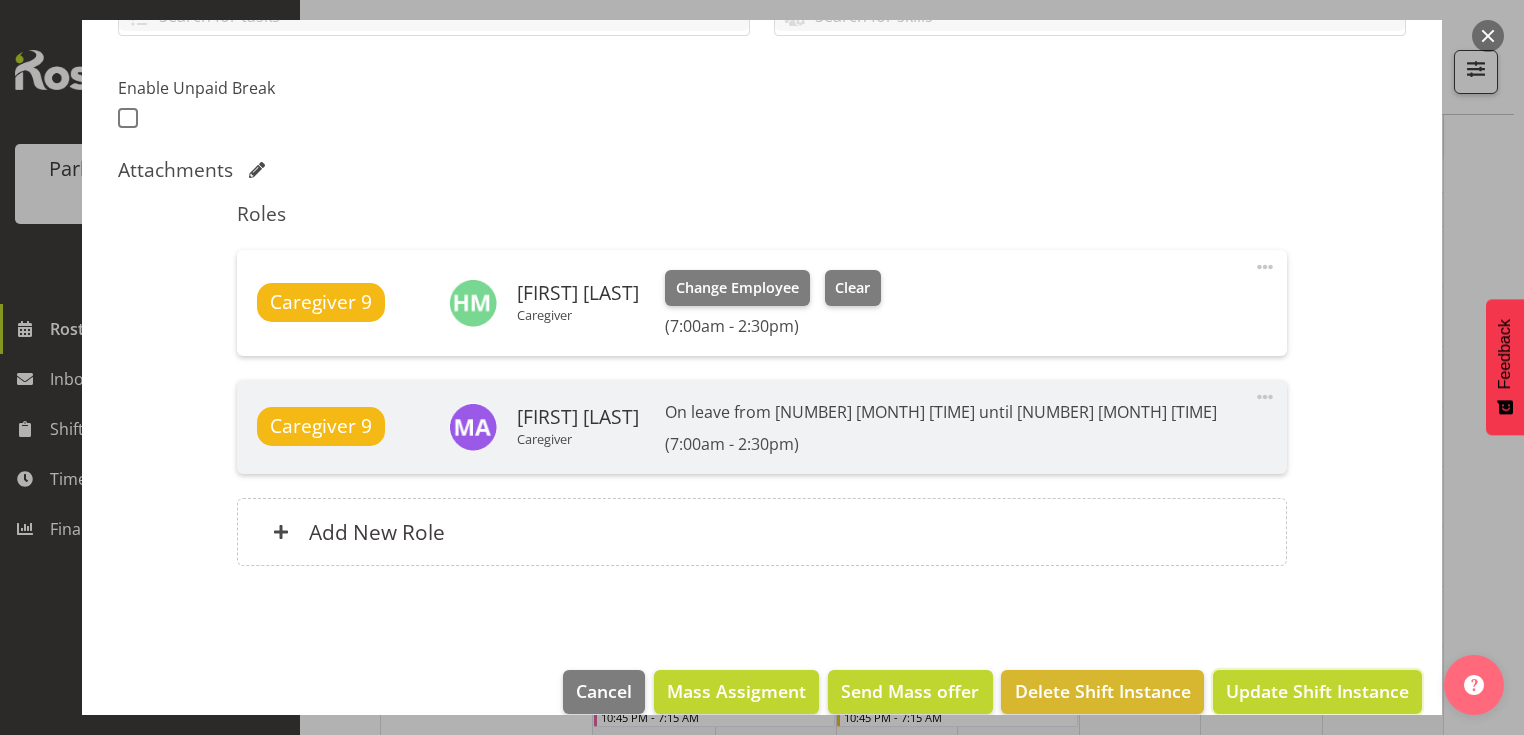 scroll, scrollTop: 446, scrollLeft: 0, axis: vertical 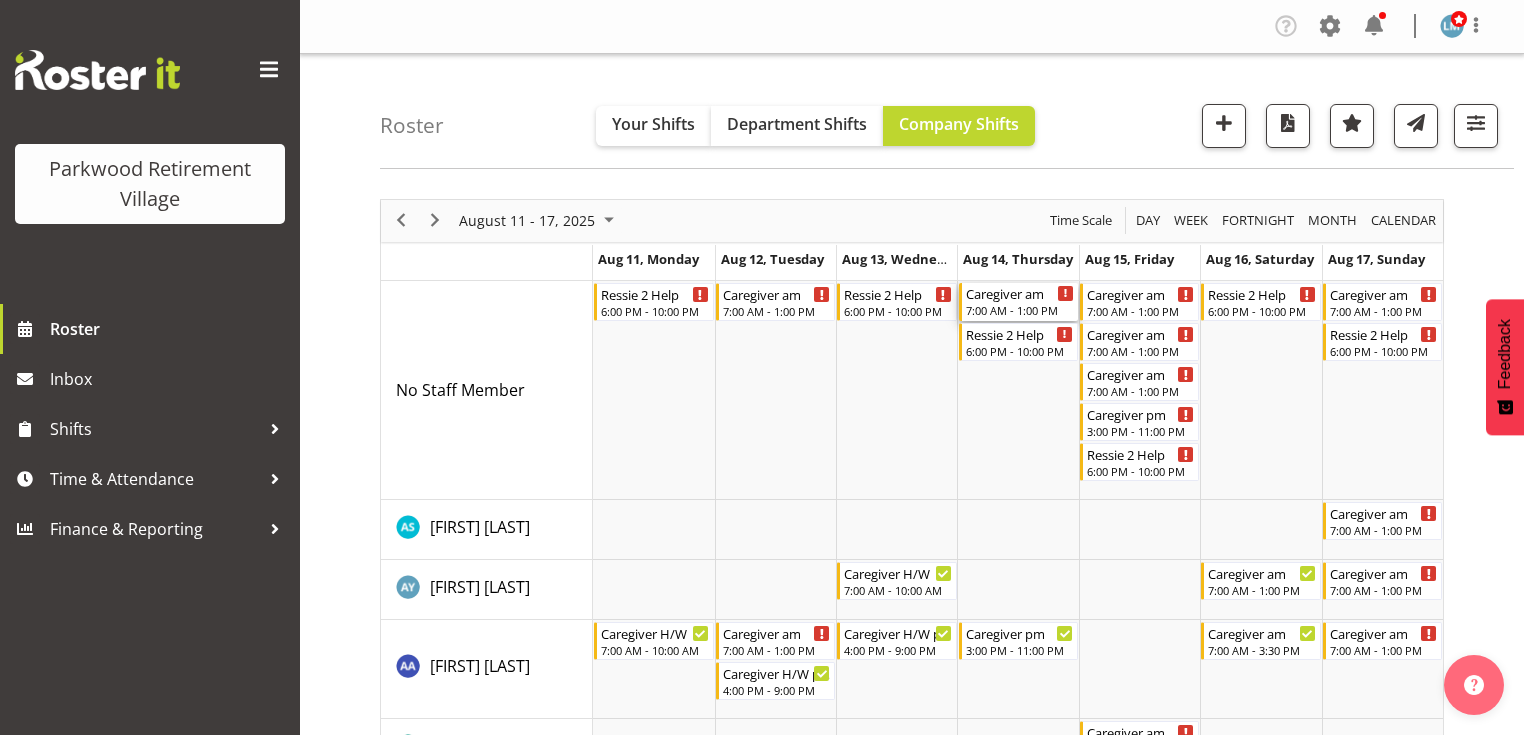 click on "Caregiver am" at bounding box center [1020, 293] 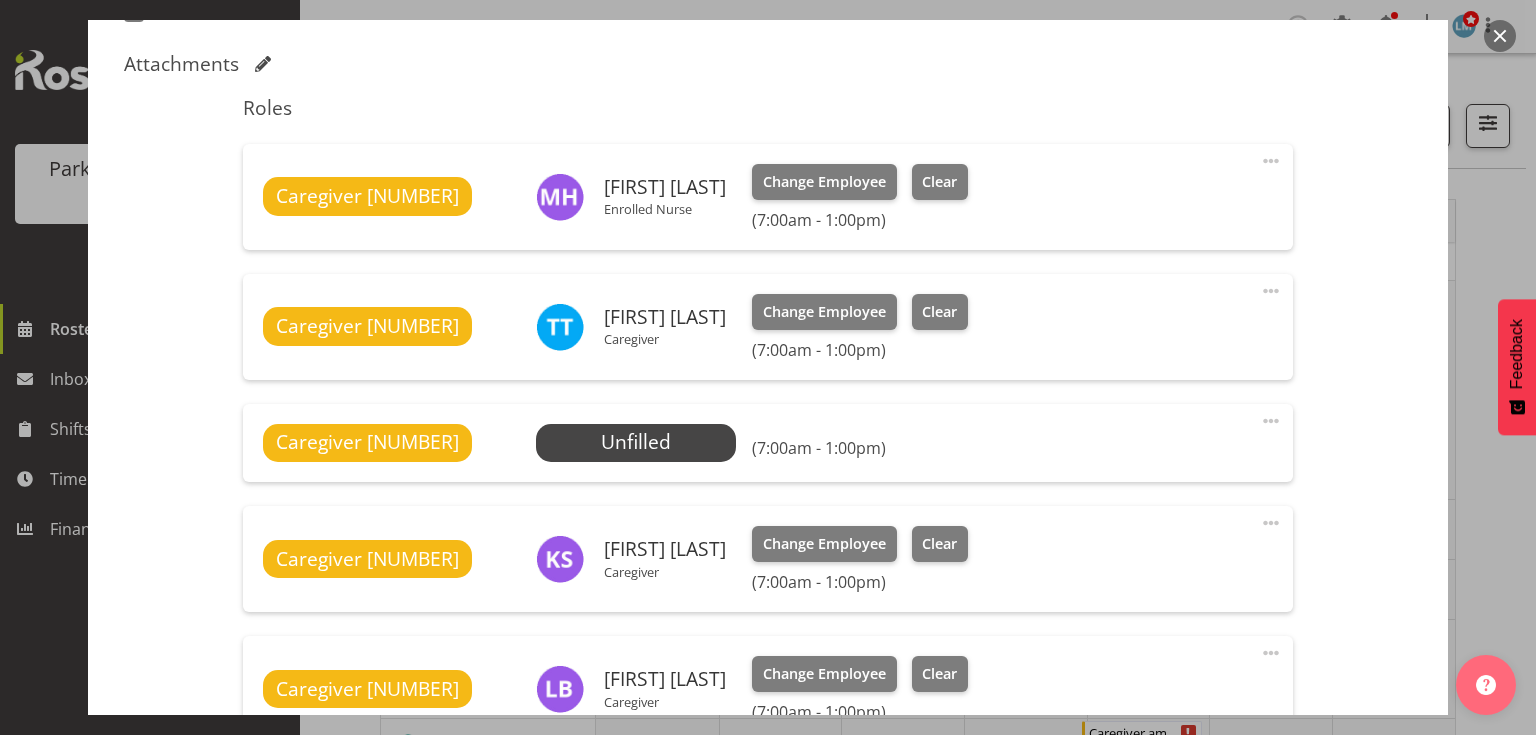 scroll, scrollTop: 720, scrollLeft: 0, axis: vertical 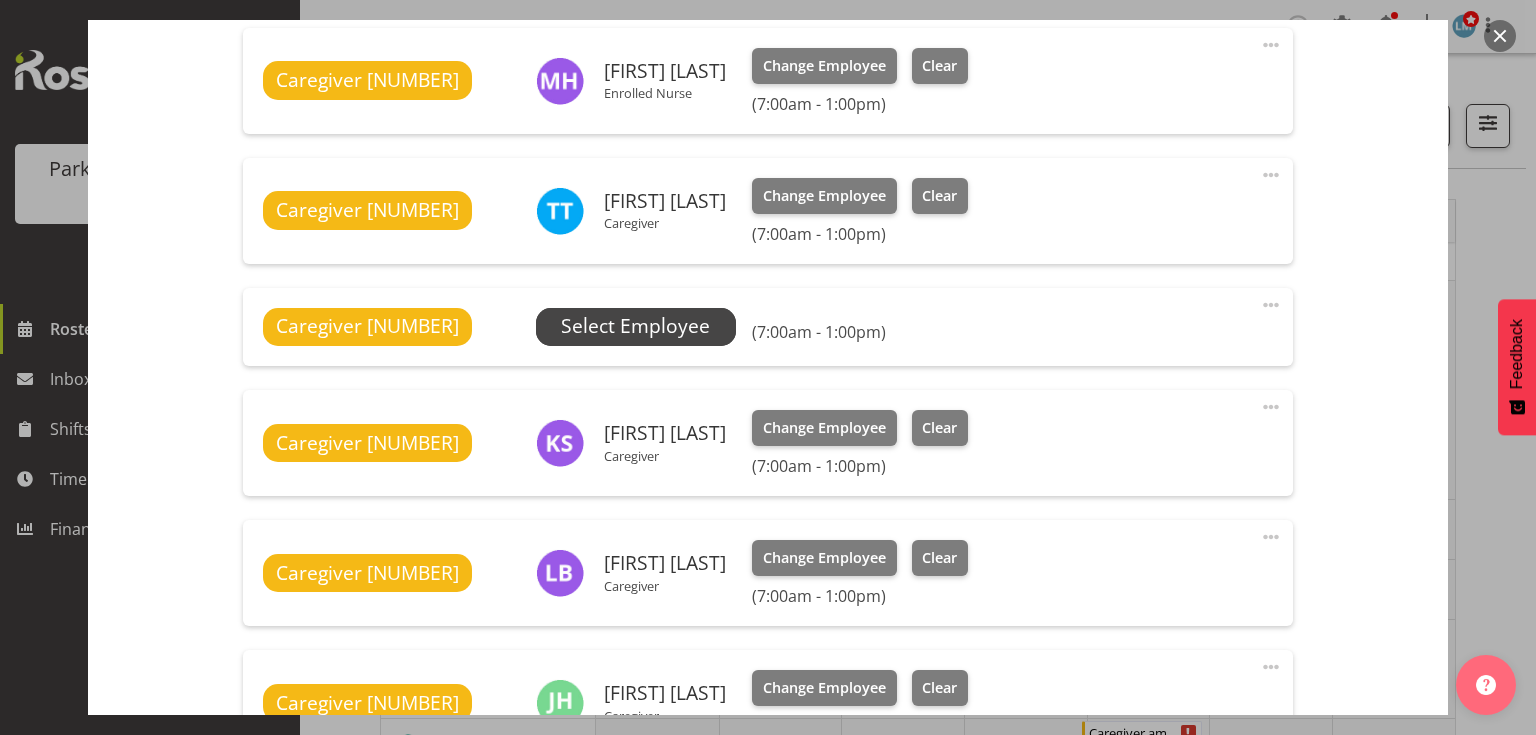 click on "Select Employee" at bounding box center [635, 326] 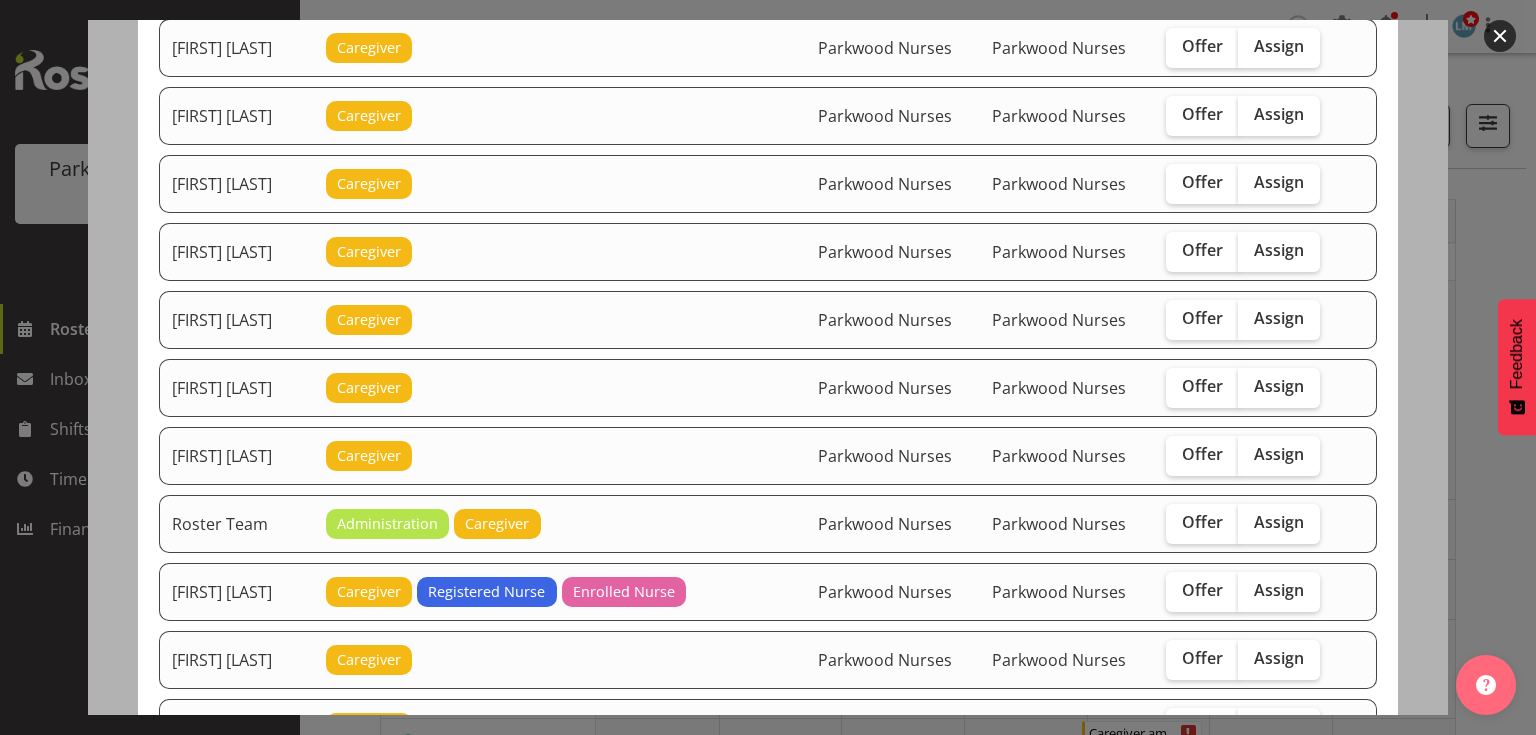 scroll, scrollTop: 2400, scrollLeft: 0, axis: vertical 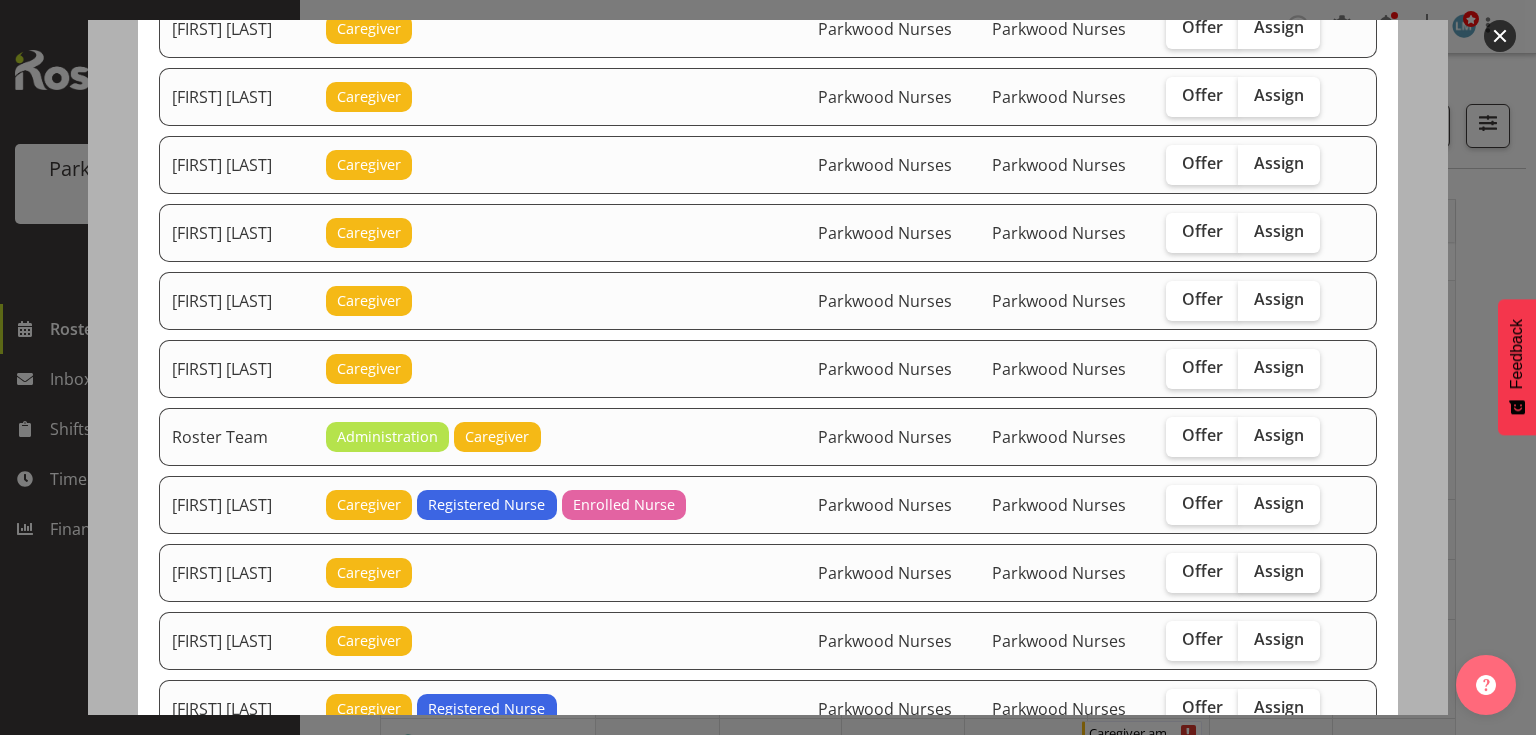 click on "Assign" at bounding box center (1279, 571) 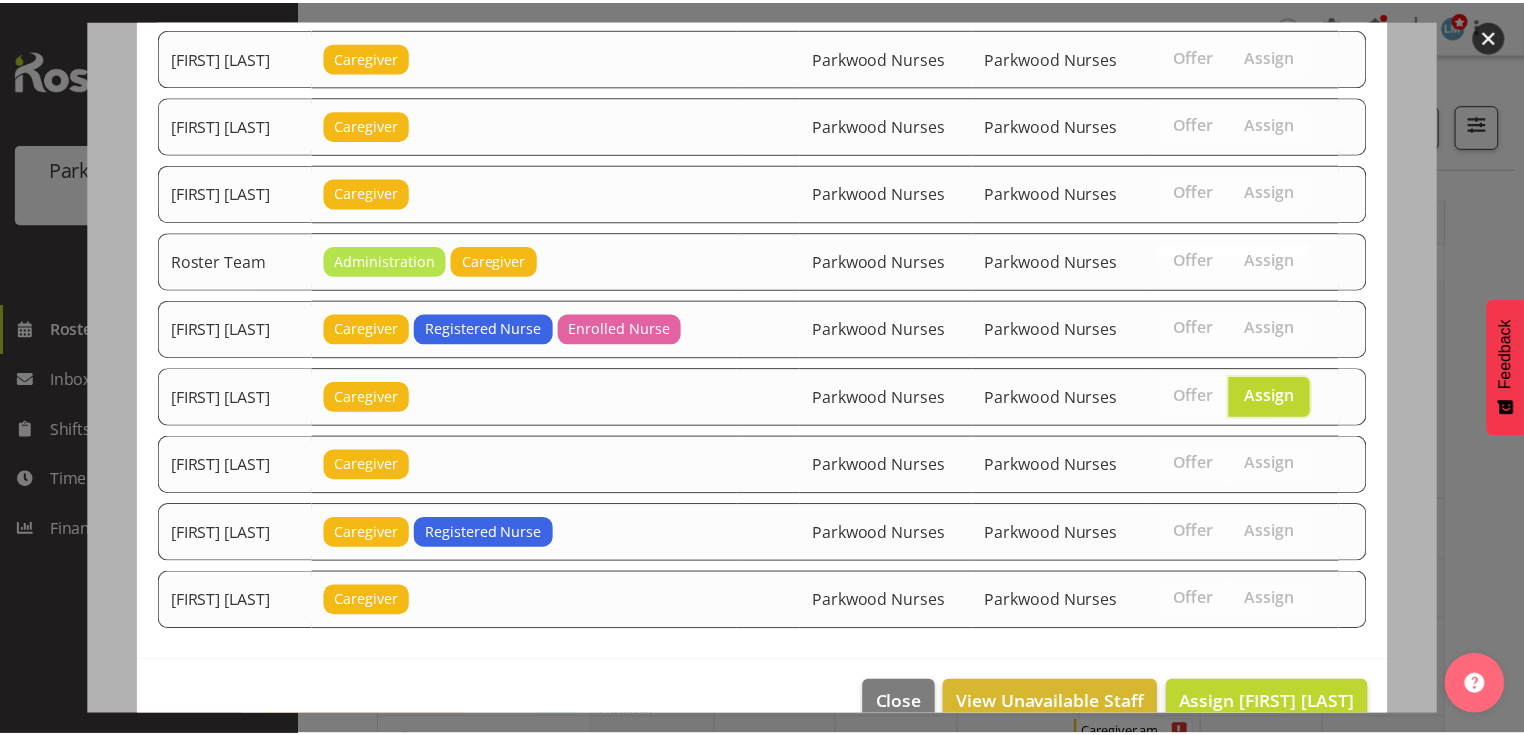 scroll, scrollTop: 2579, scrollLeft: 0, axis: vertical 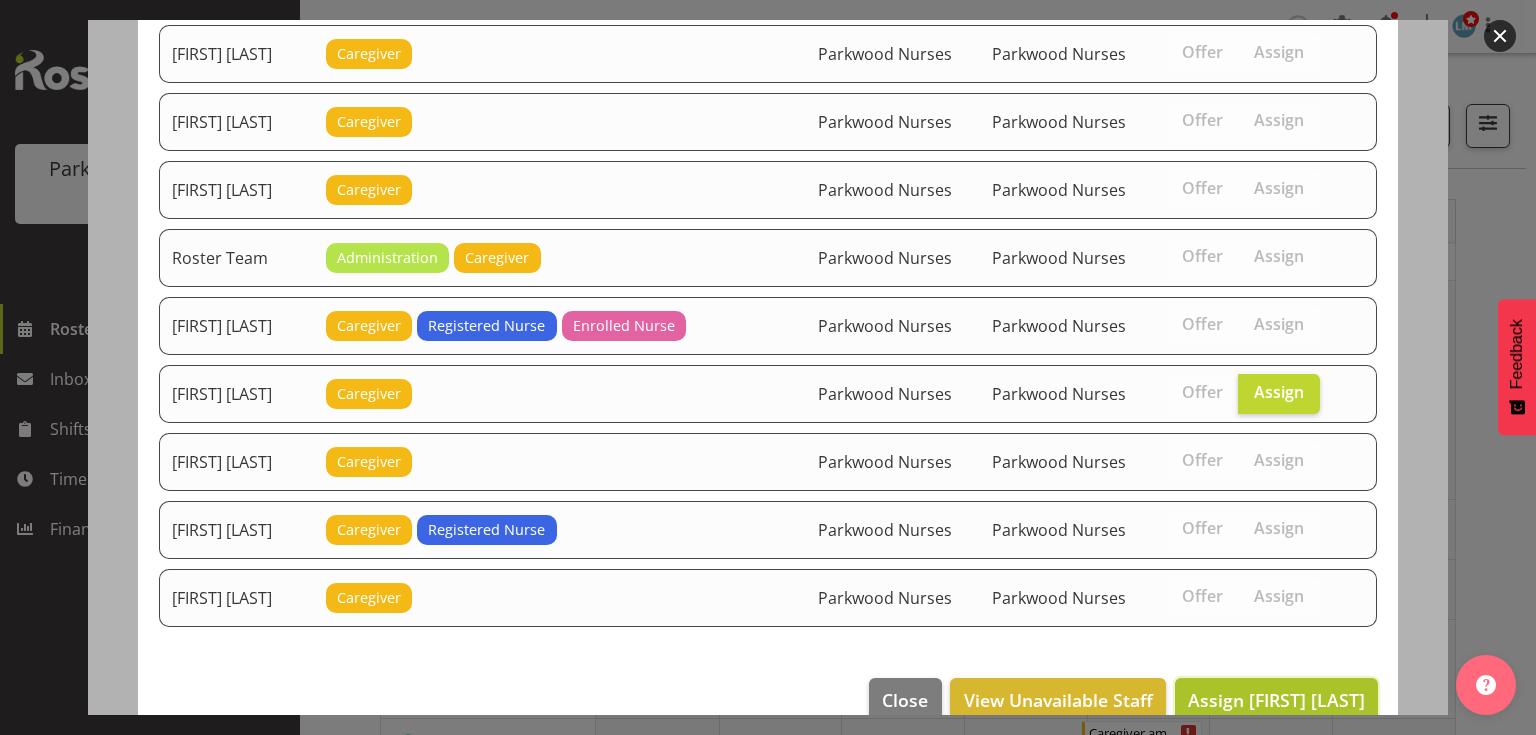 click on "Assign [FIRST] [LAST]" at bounding box center [1276, 700] 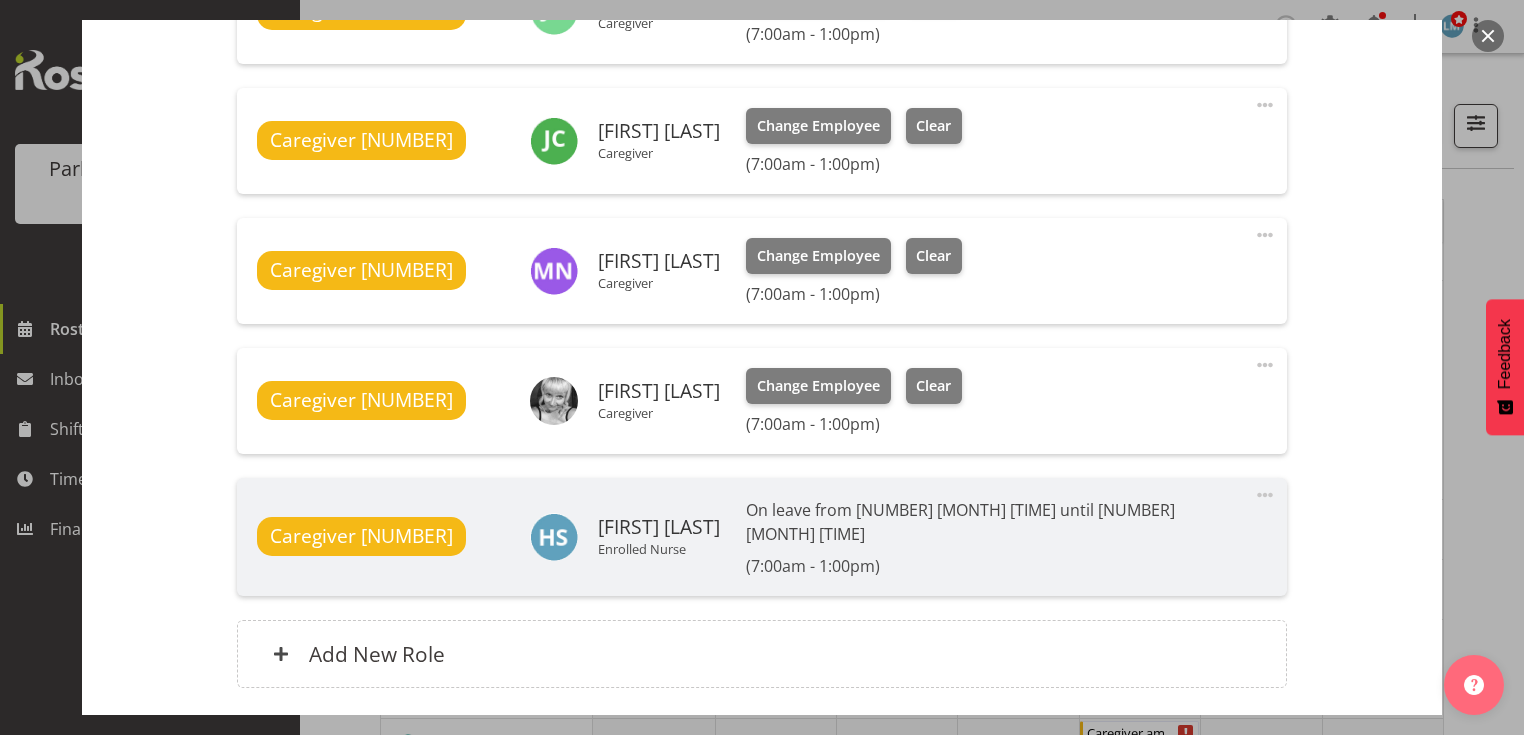 scroll, scrollTop: 1565, scrollLeft: 0, axis: vertical 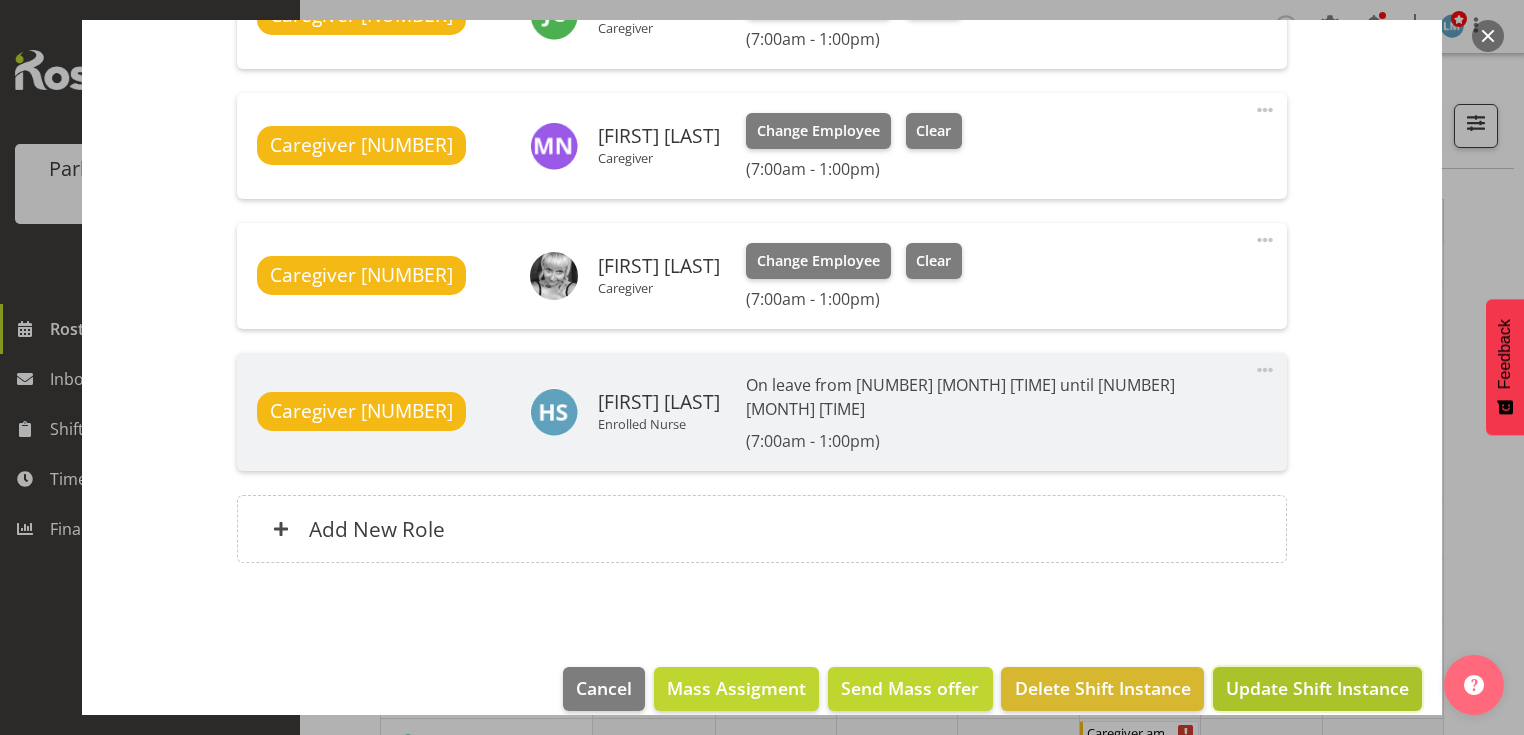 click on "Update Shift Instance" at bounding box center (1317, 688) 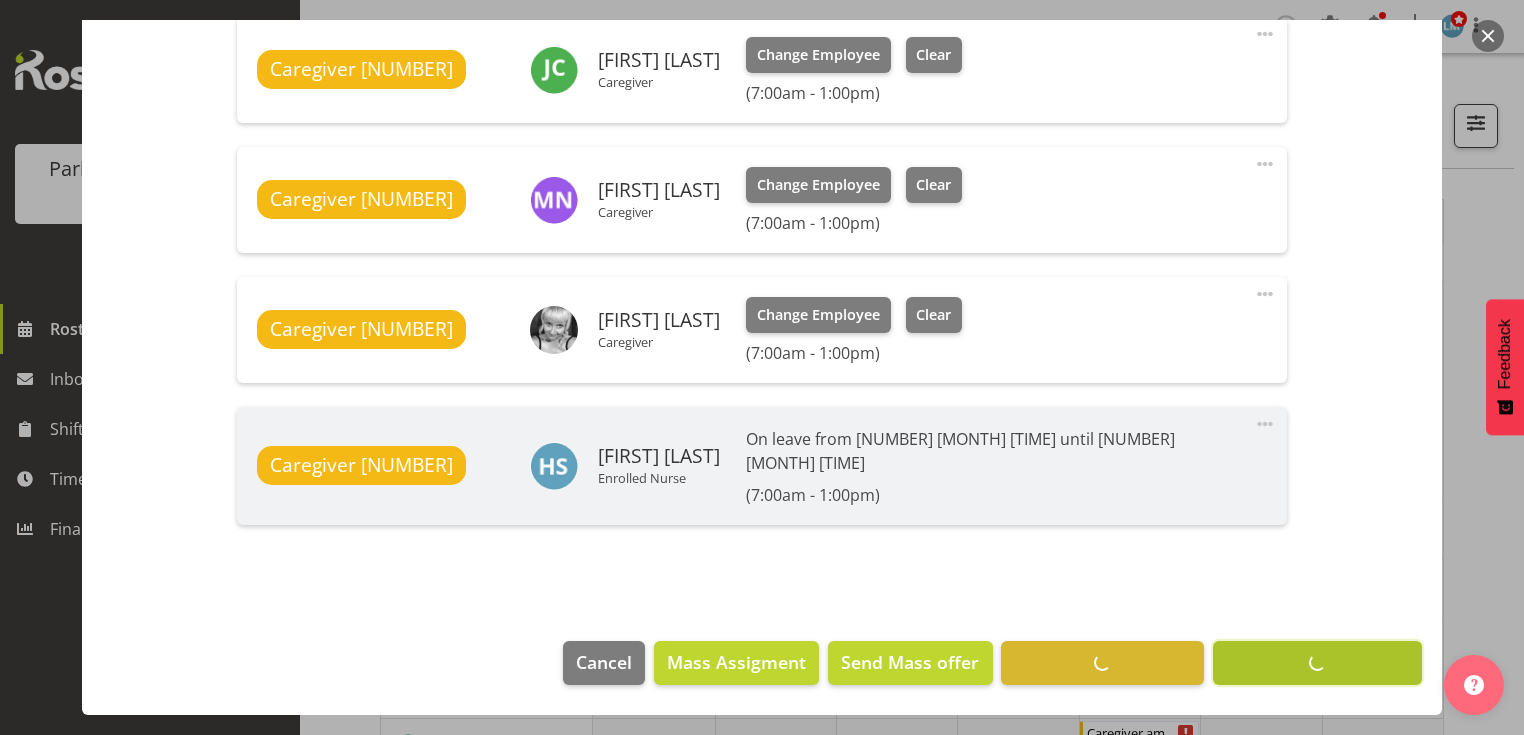 scroll, scrollTop: 1486, scrollLeft: 0, axis: vertical 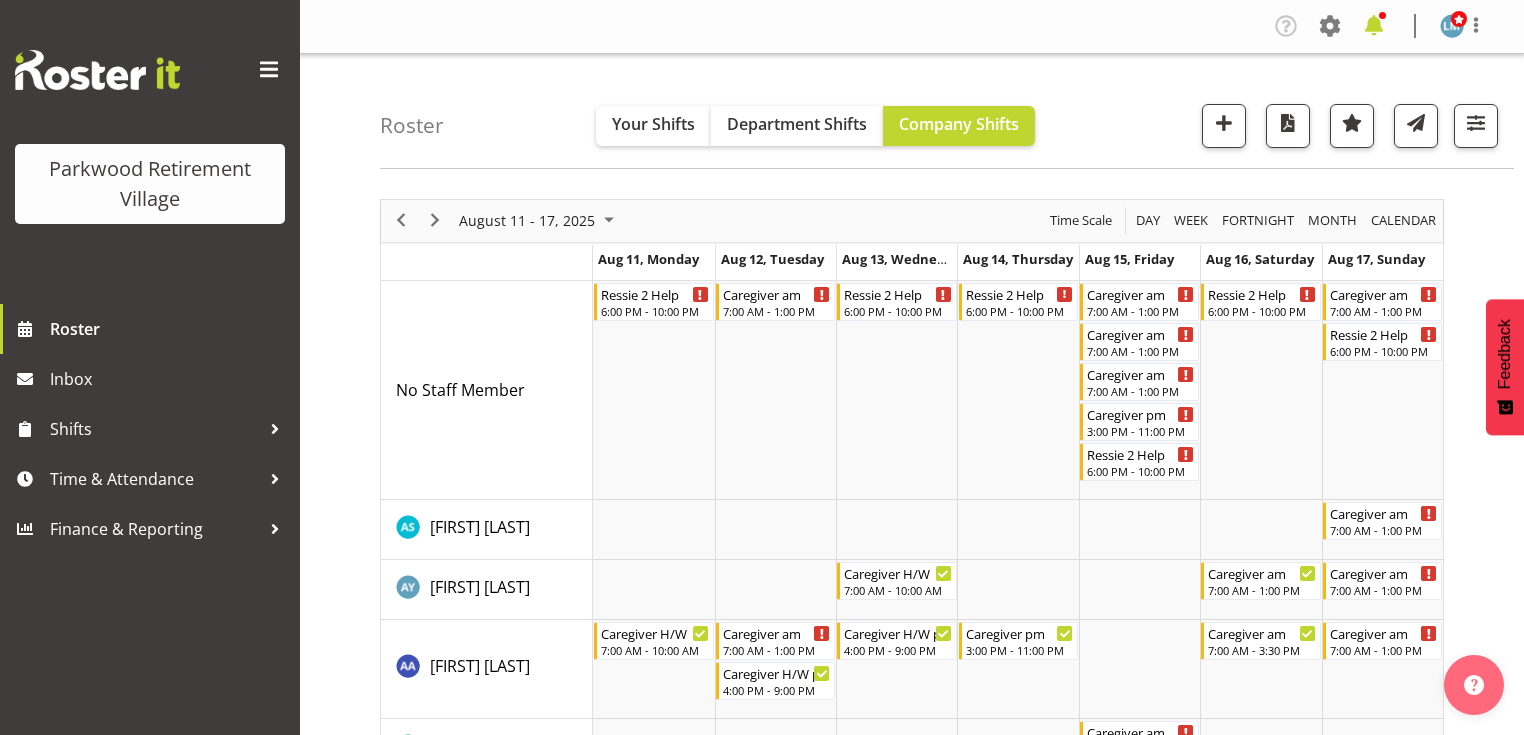 click at bounding box center [1374, 26] 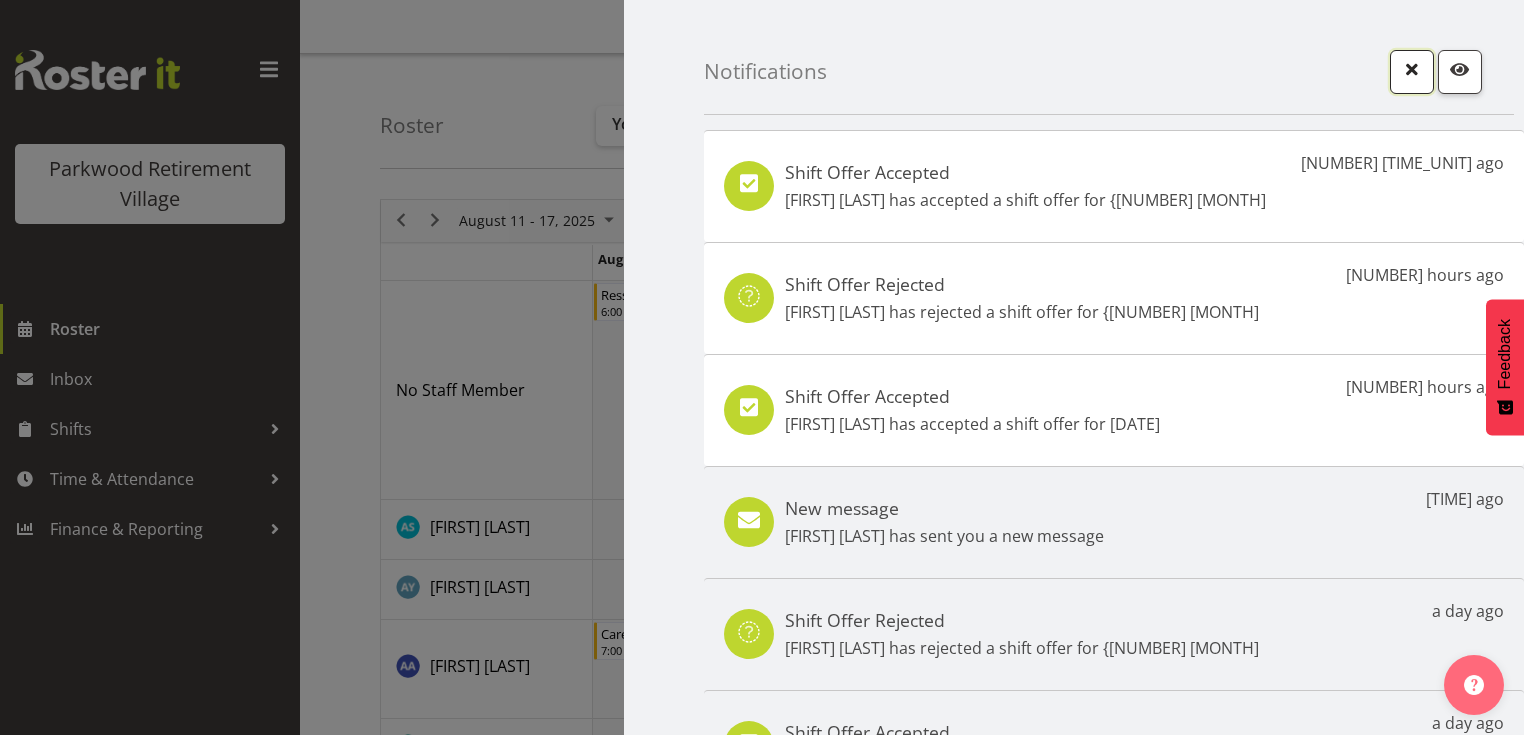 click at bounding box center [1412, 69] 